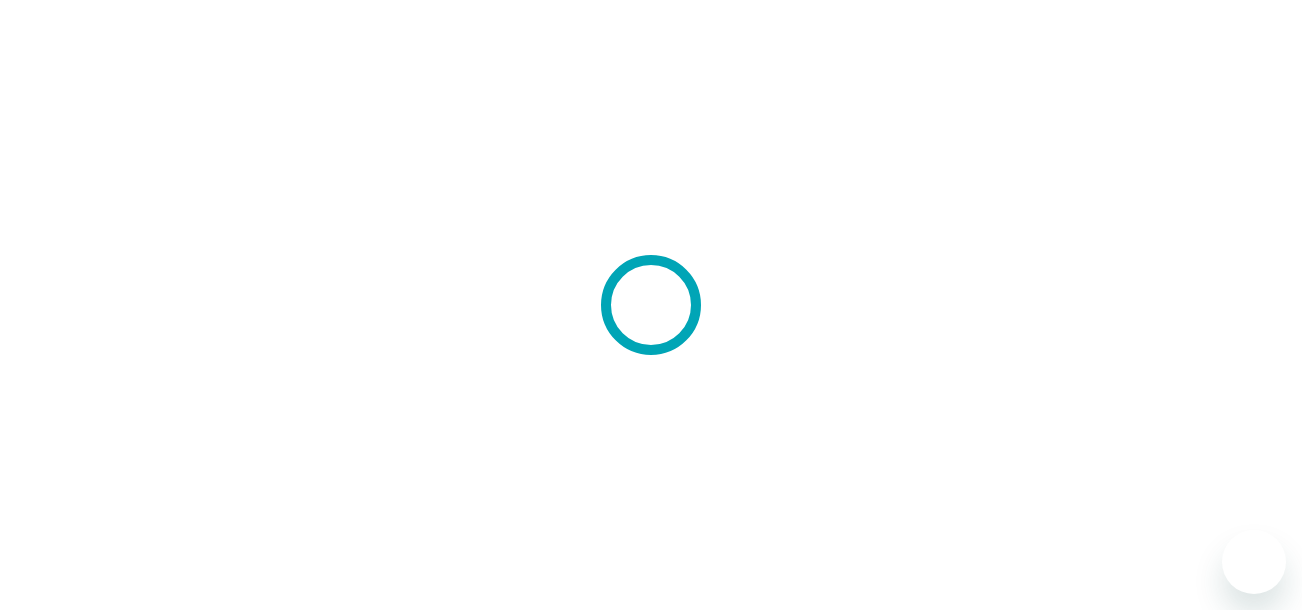 scroll, scrollTop: 0, scrollLeft: 0, axis: both 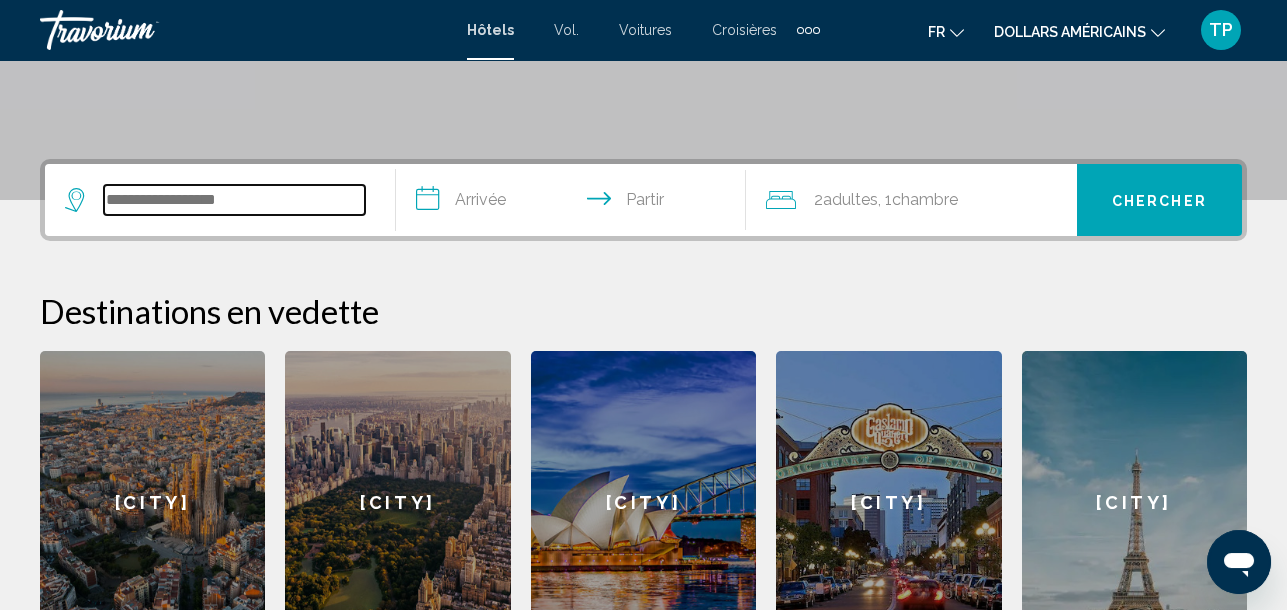 click at bounding box center (234, 200) 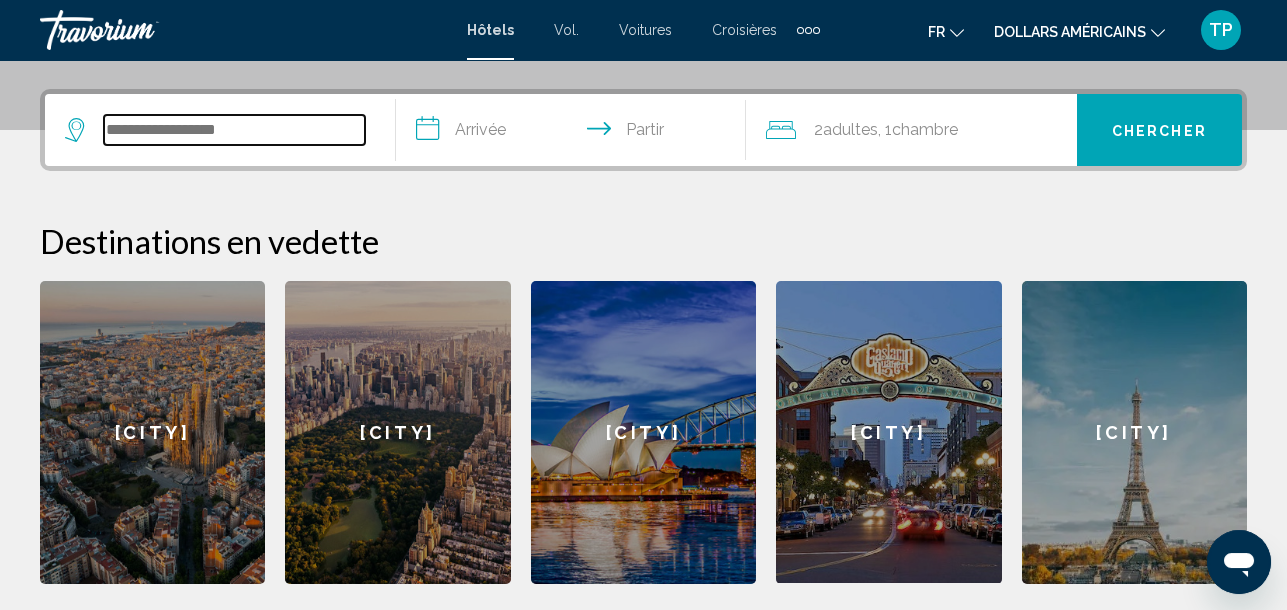 scroll, scrollTop: 493, scrollLeft: 0, axis: vertical 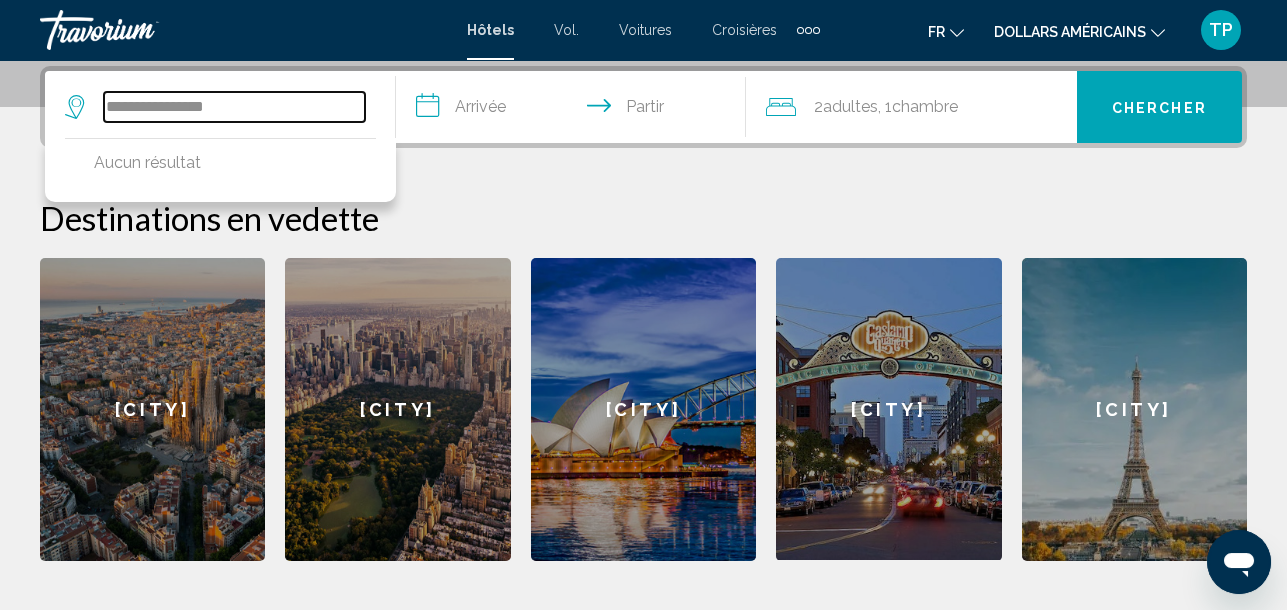 click on "**********" at bounding box center [234, 107] 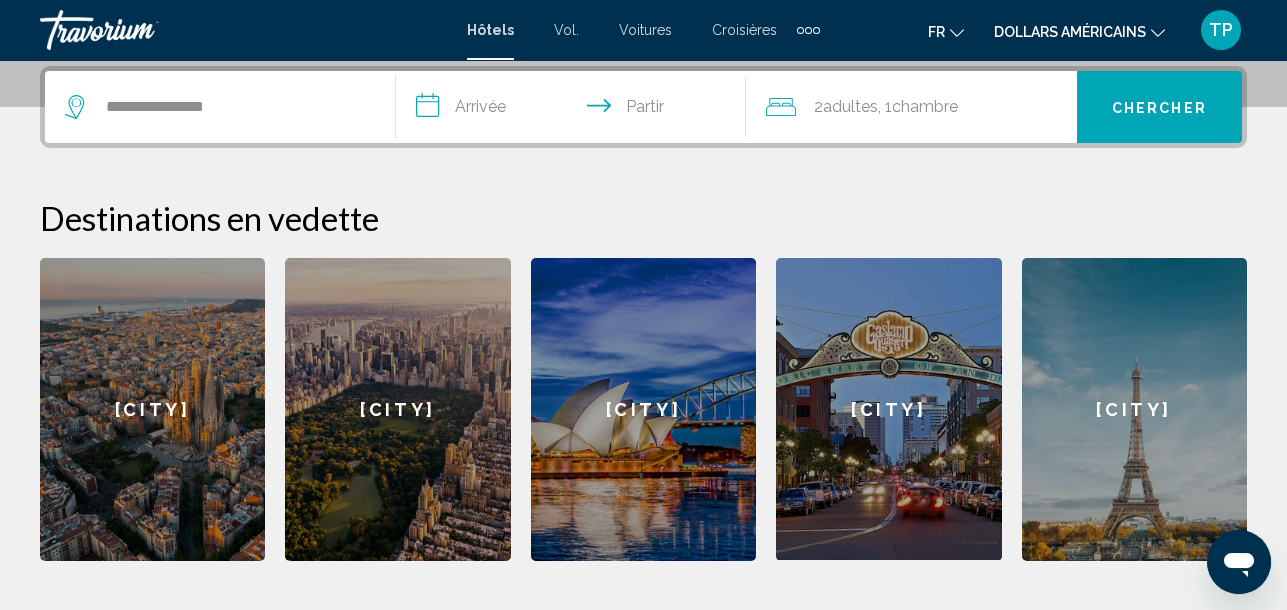 click on "**********" at bounding box center (575, 110) 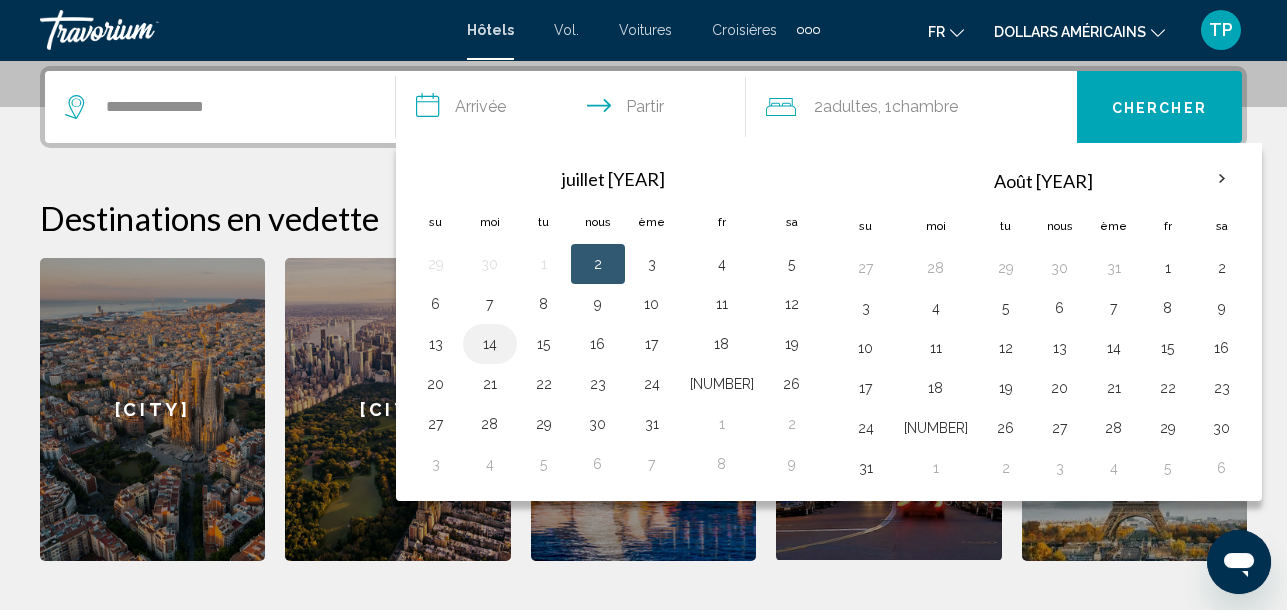 click on "14" at bounding box center (490, 344) 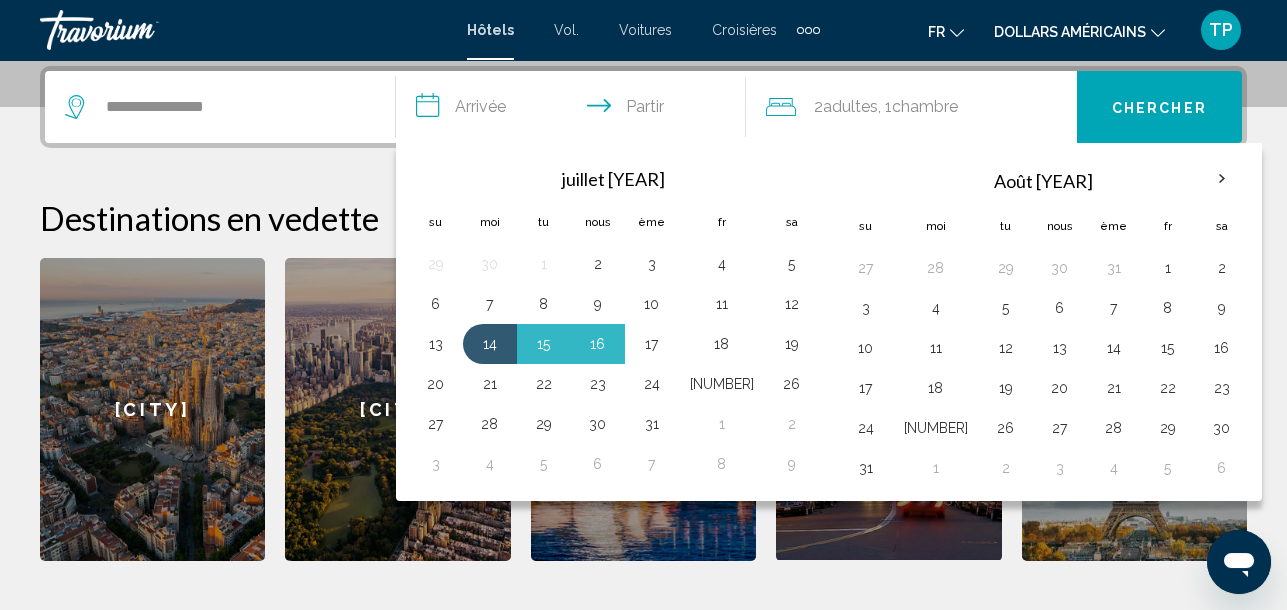 click on "17" at bounding box center (652, 344) 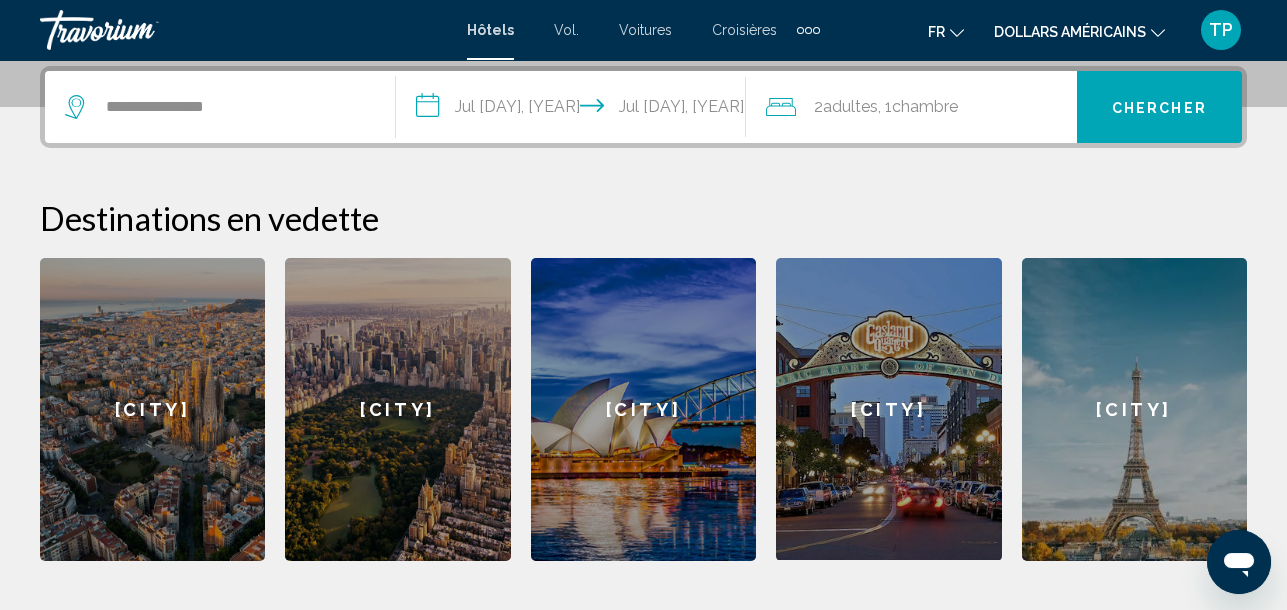 click on ", [NUMBER]" at bounding box center (818, 106) 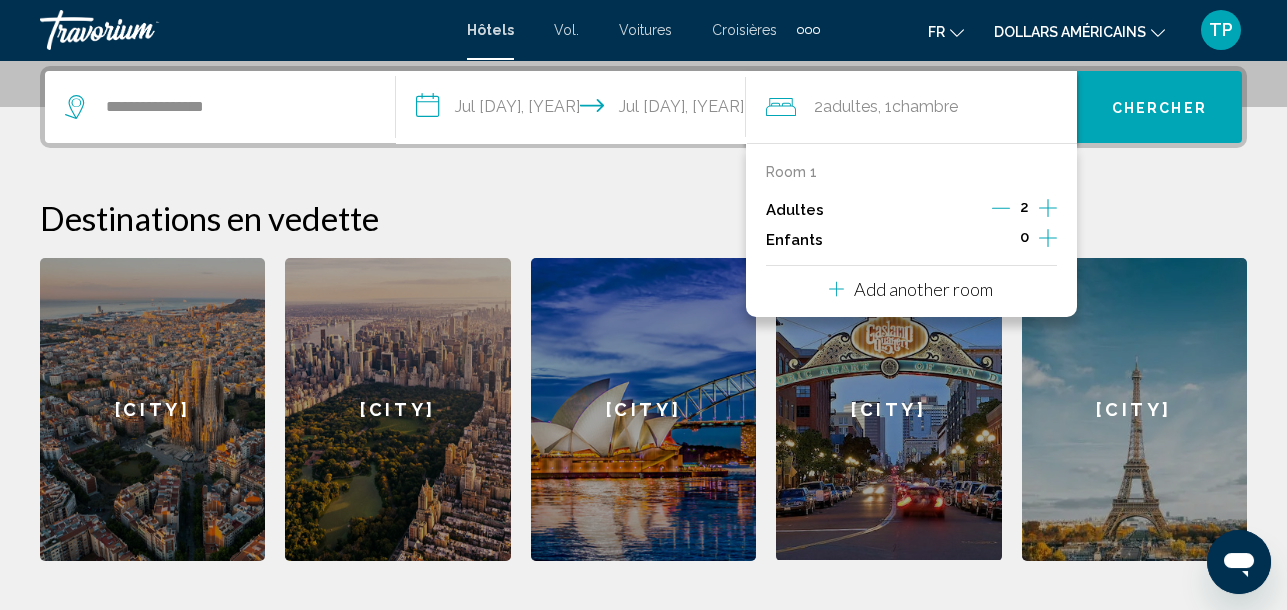 click at bounding box center (1048, 208) 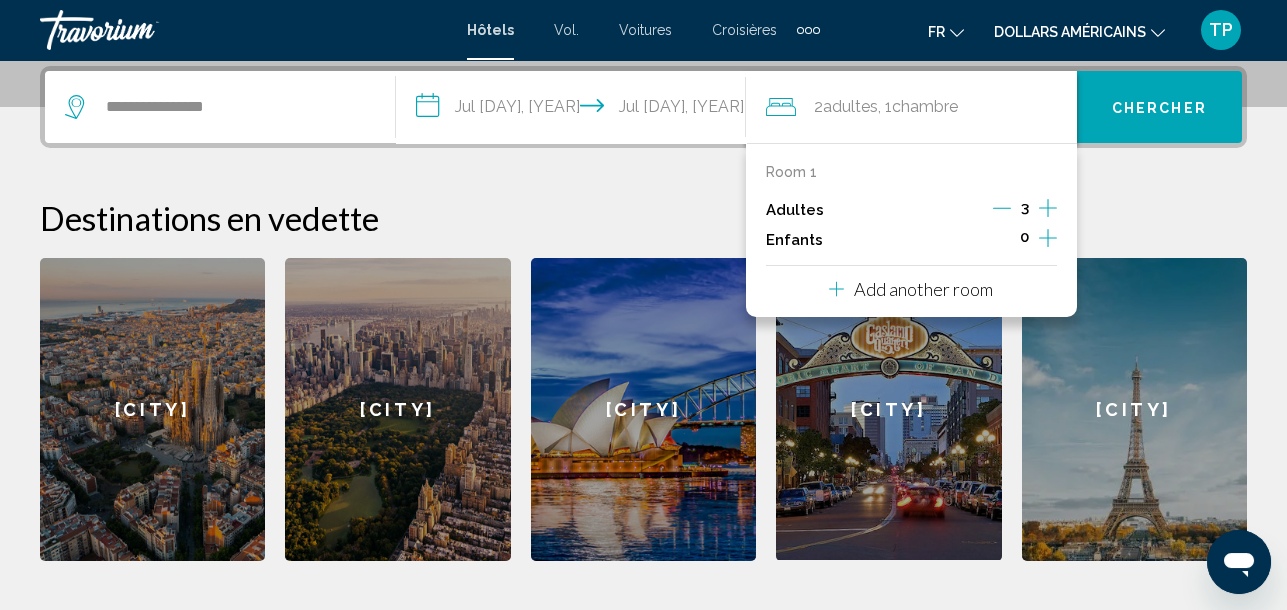 click on "Chercher" at bounding box center (1159, 108) 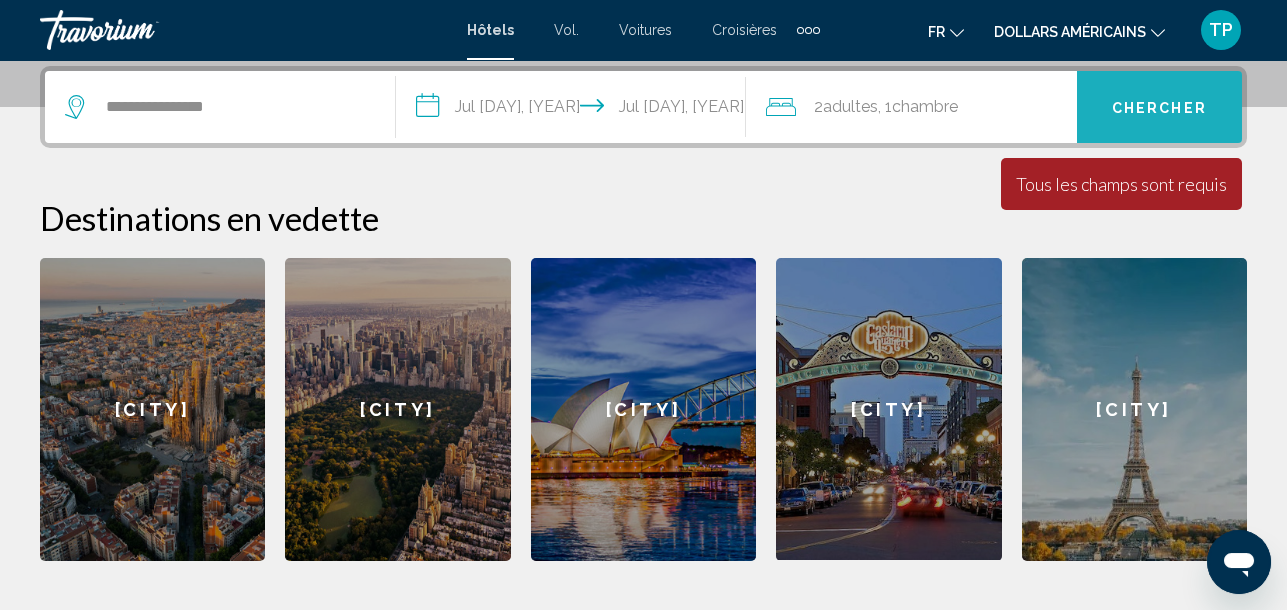 click on "Chercher" at bounding box center (1159, 108) 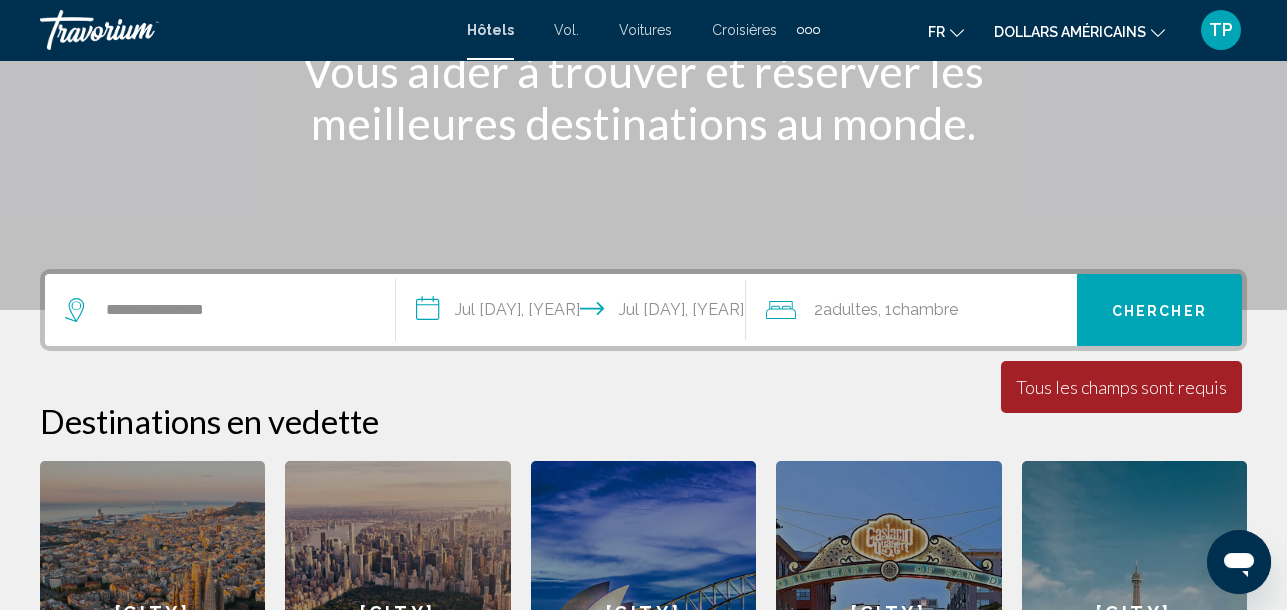 scroll, scrollTop: 238, scrollLeft: 0, axis: vertical 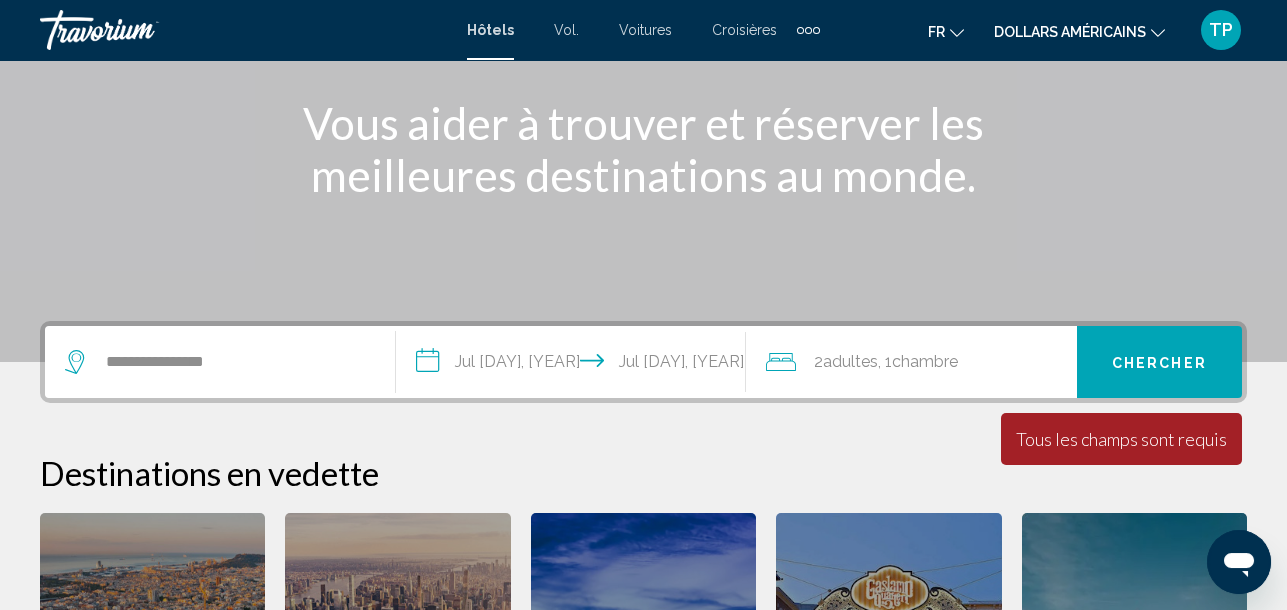 click on "Tous les champs sont requis" at bounding box center [1121, 439] 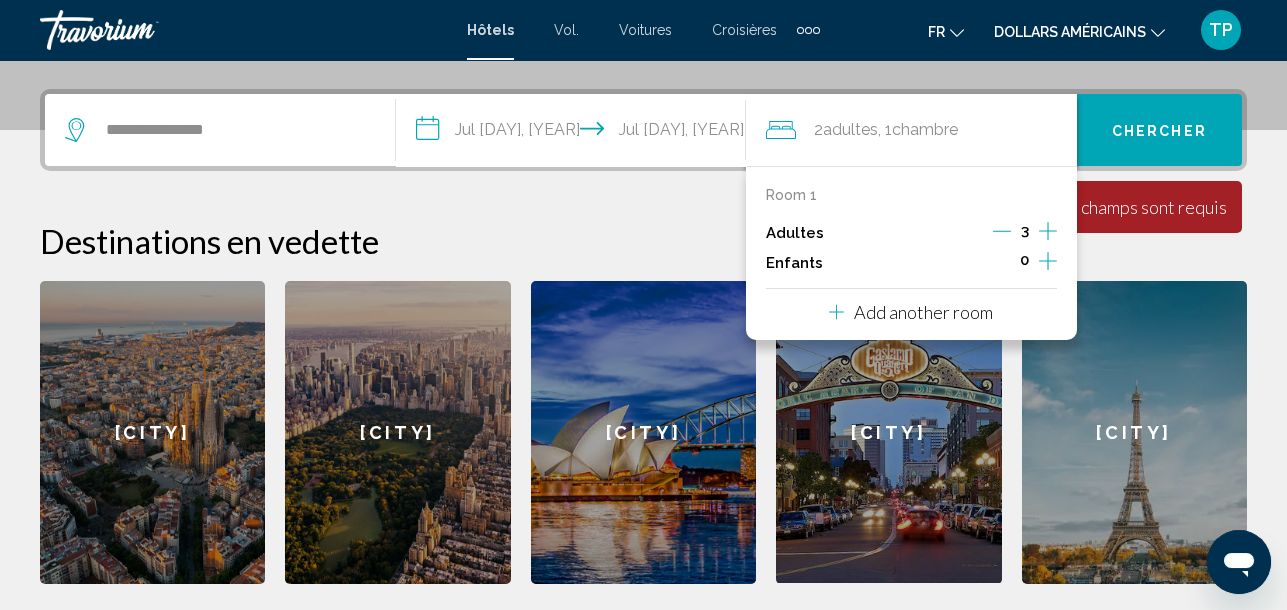 scroll, scrollTop: 493, scrollLeft: 0, axis: vertical 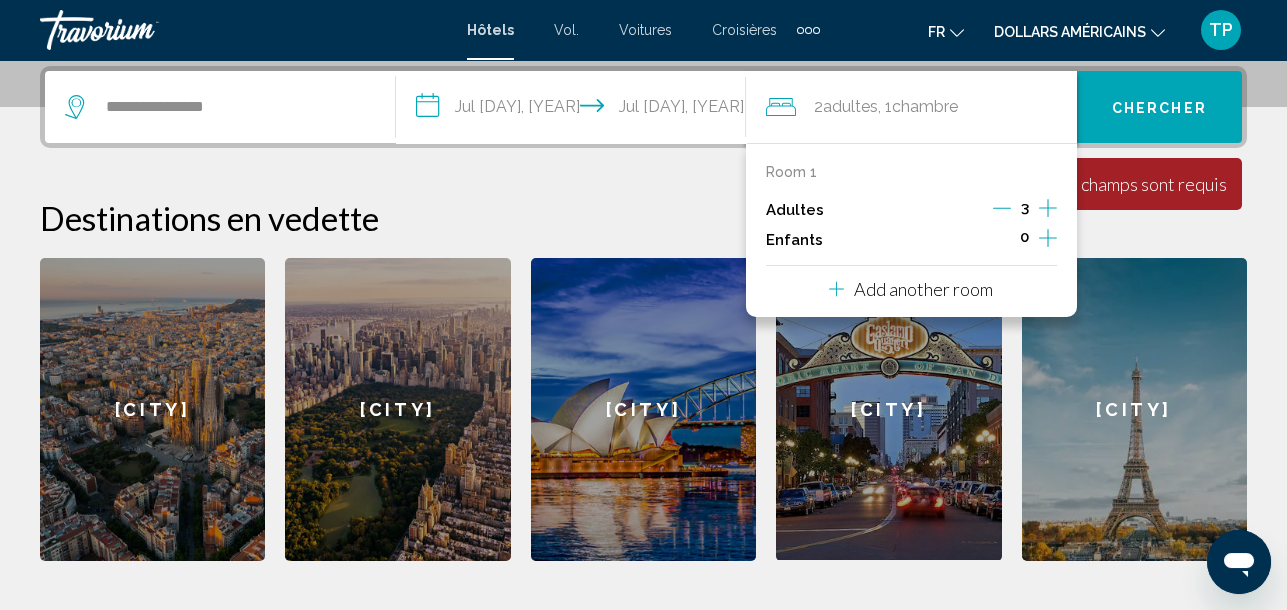 click on "**********" at bounding box center [643, 313] 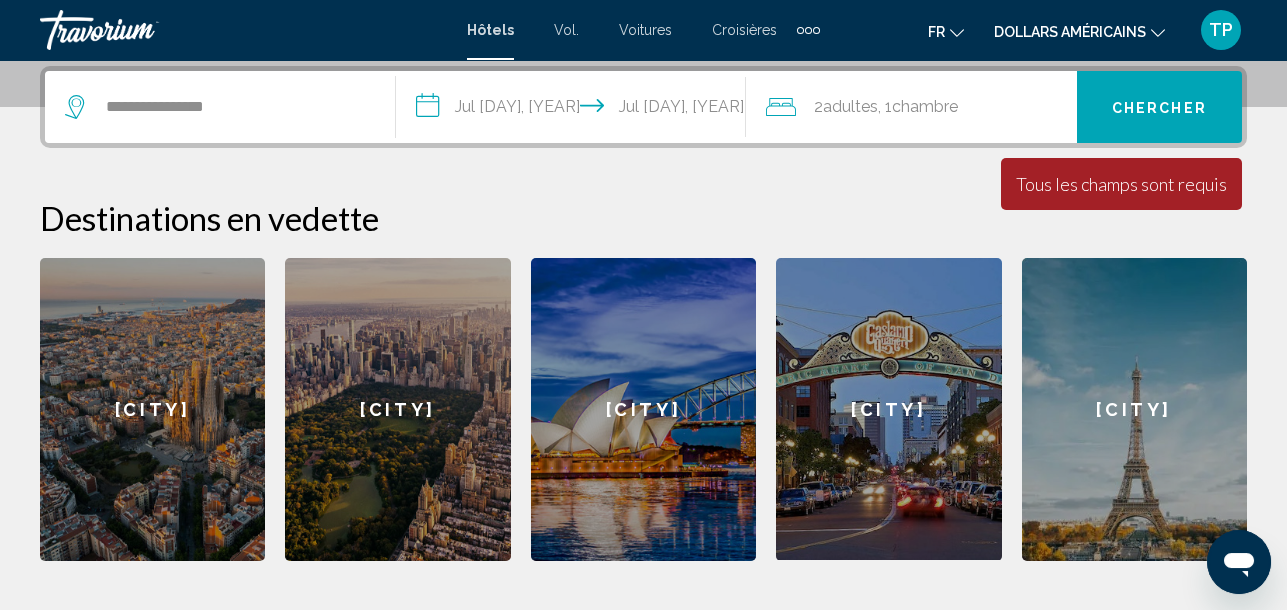 click on "[NUMBER] [PERSON_TYPE] [PERSON_TYPE] , [NUMBER] [ROOM_TYPE] [ROOM_TYPE]" at bounding box center (921, 107) 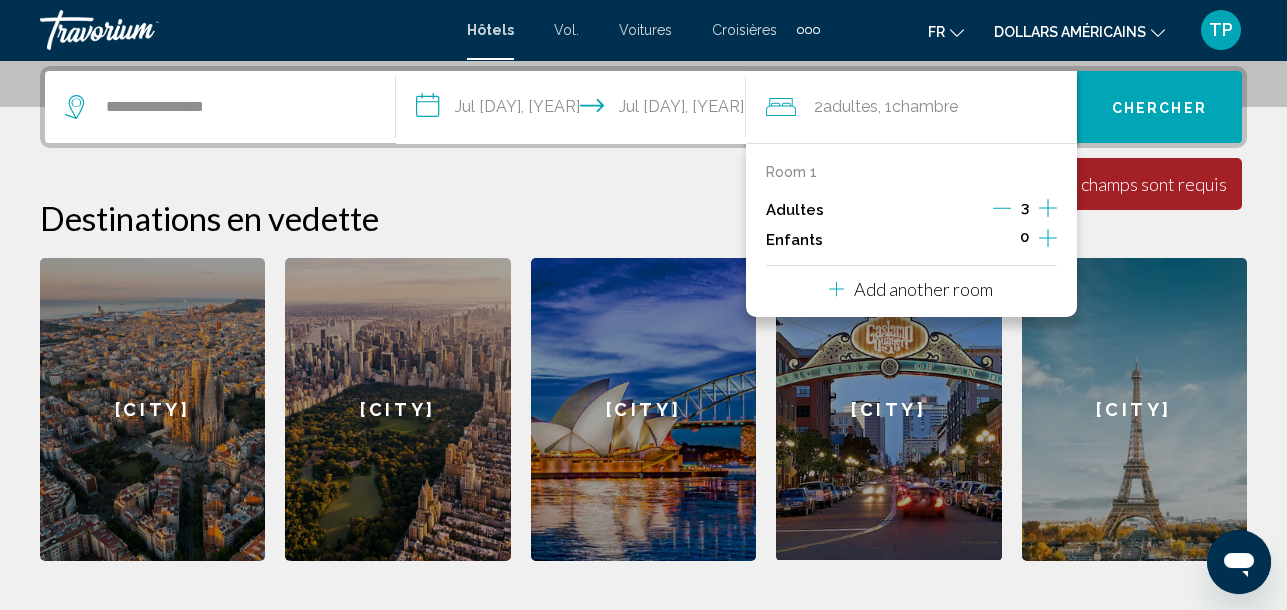 click on "Add another room" at bounding box center [923, 289] 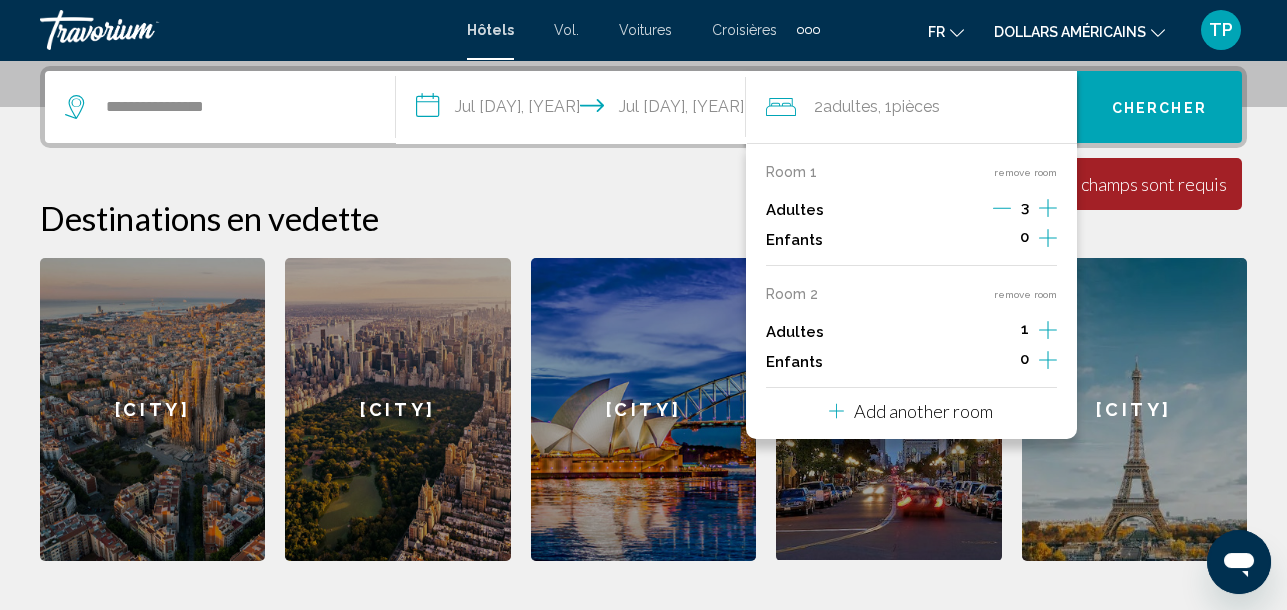 click at bounding box center (1002, 208) 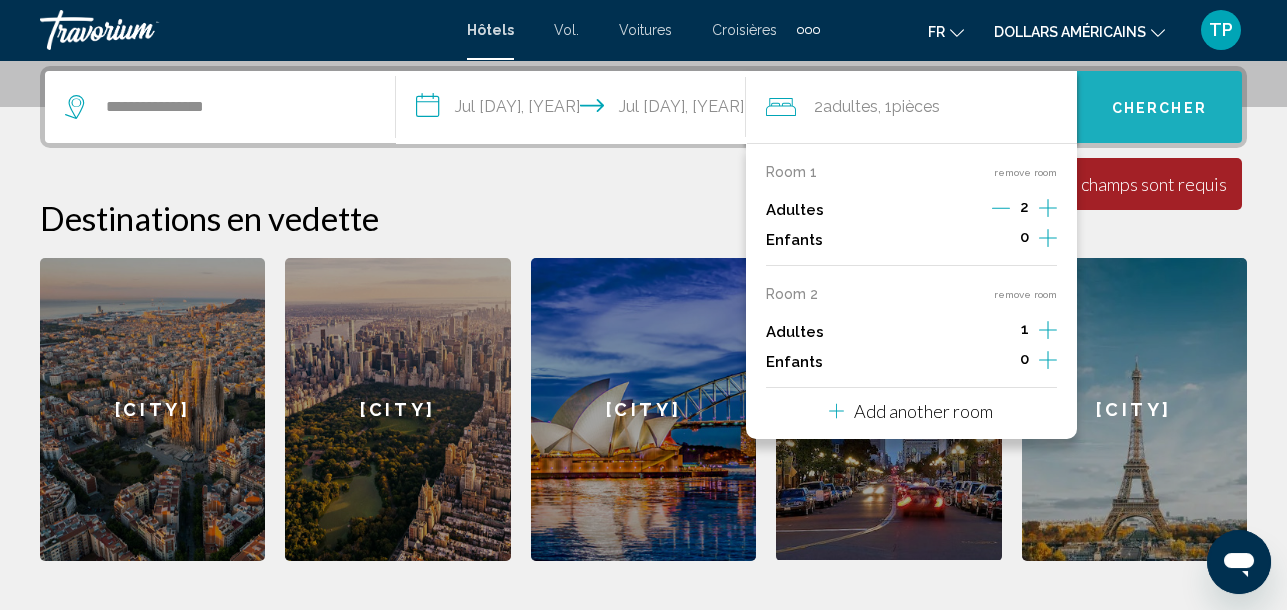 click on "Chercher" at bounding box center [1159, 108] 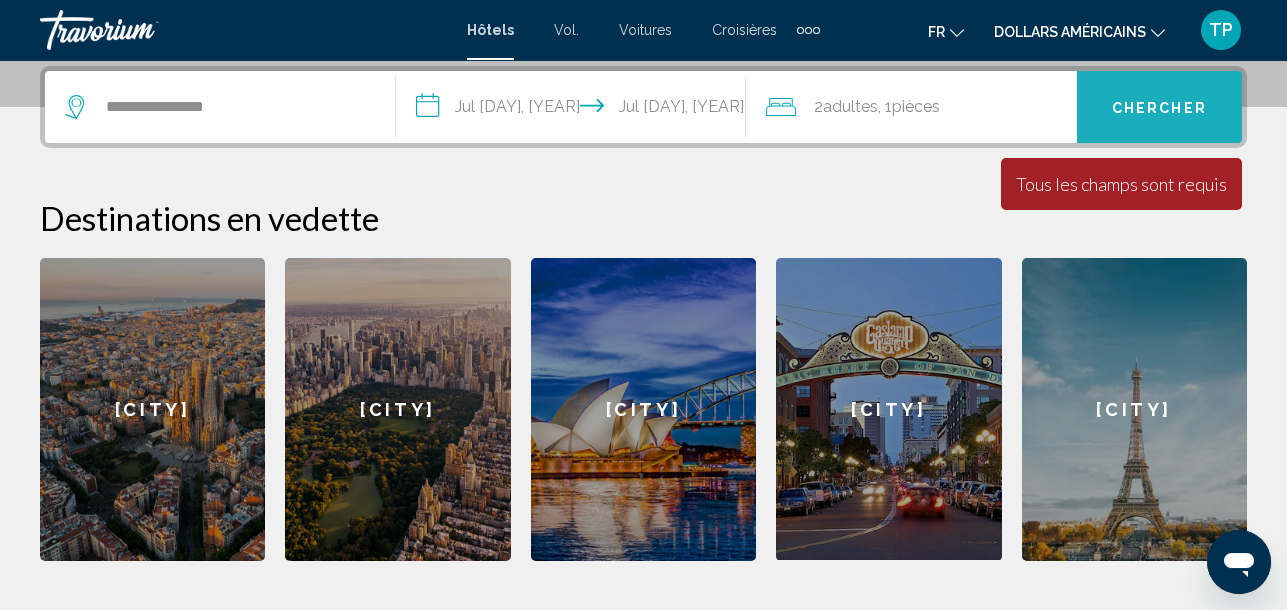 click on "Chercher" at bounding box center (1159, 108) 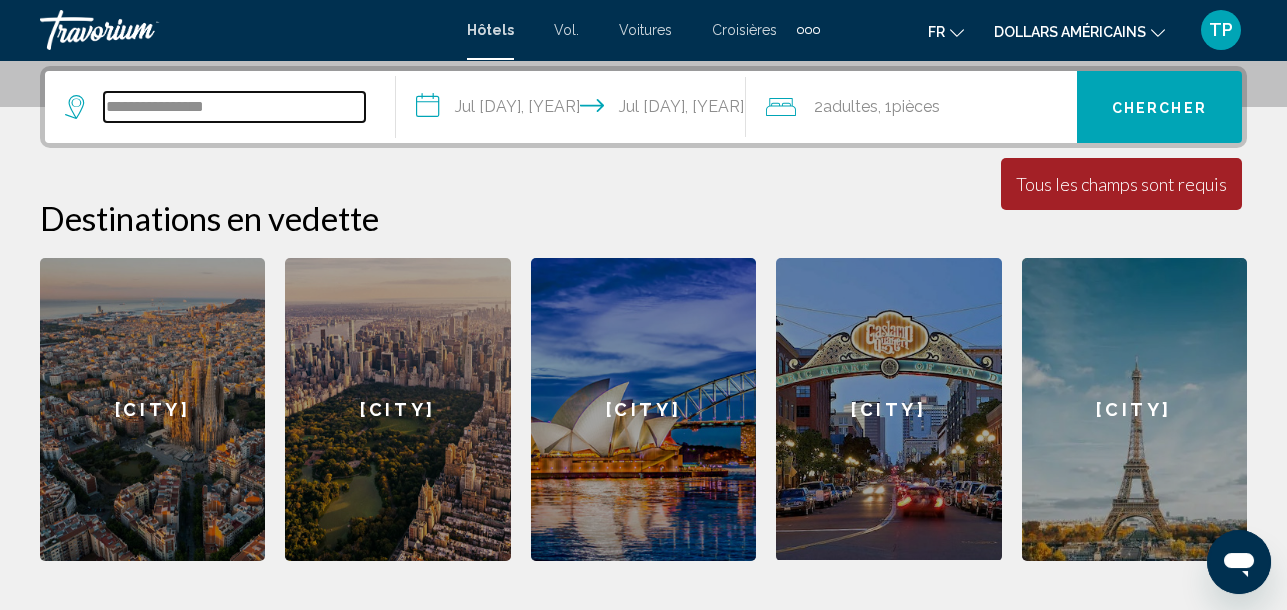 click on "**********" at bounding box center (234, 107) 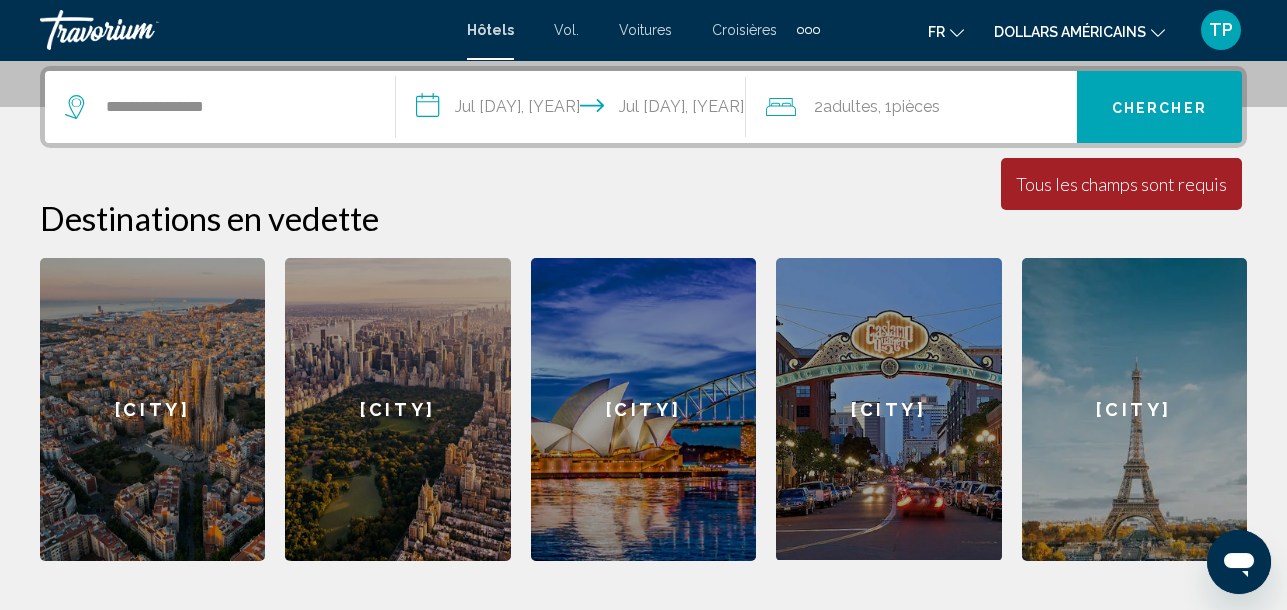 click on "Hôtels" at bounding box center (490, 30) 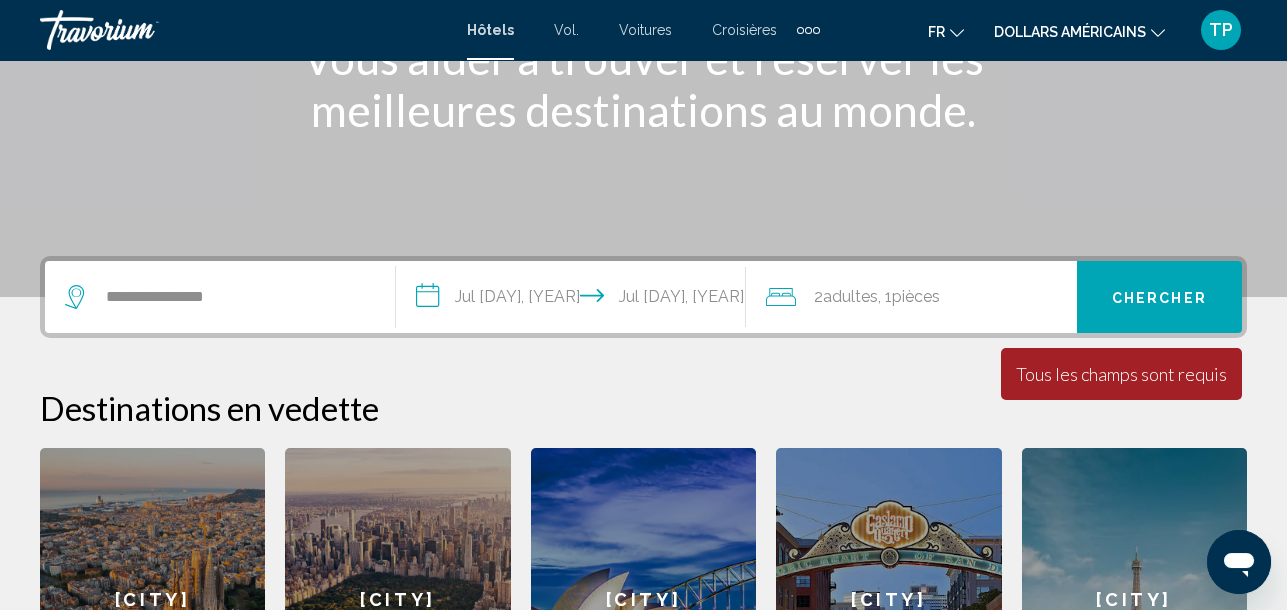 scroll, scrollTop: 338, scrollLeft: 0, axis: vertical 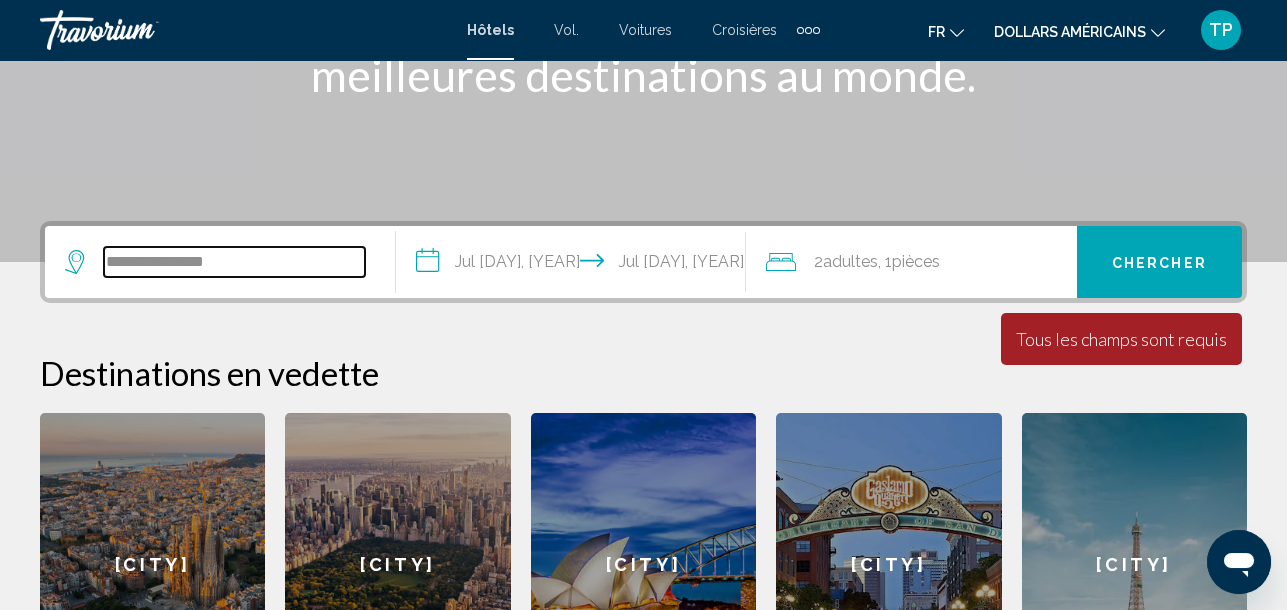 click on "**********" at bounding box center [234, 262] 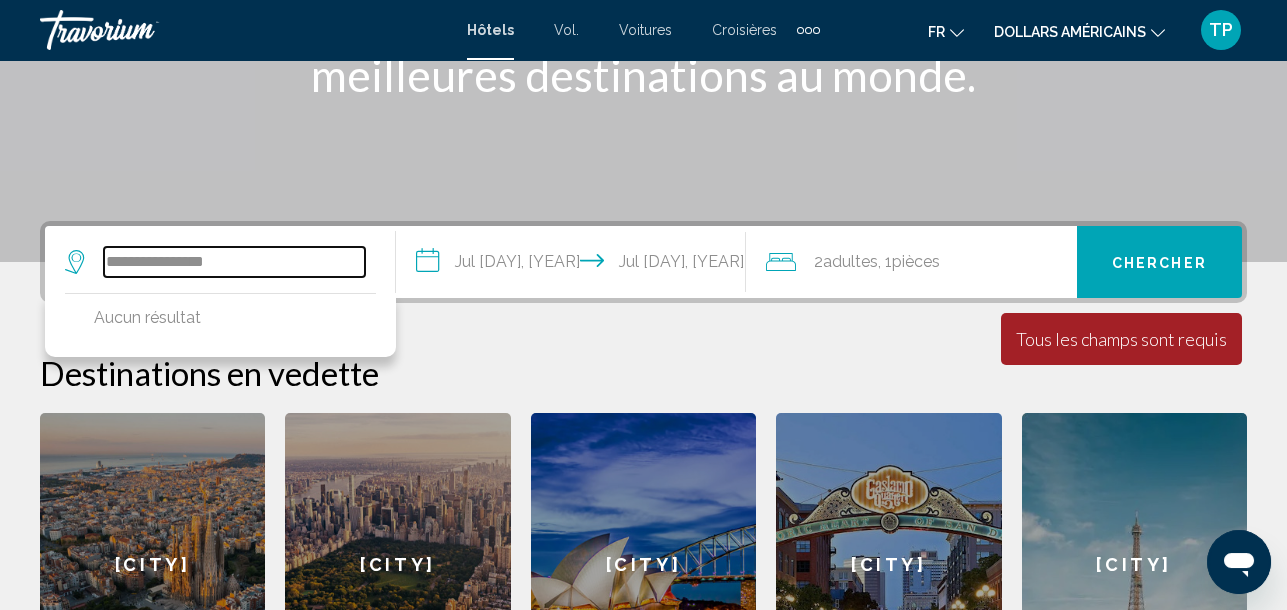scroll, scrollTop: 493, scrollLeft: 0, axis: vertical 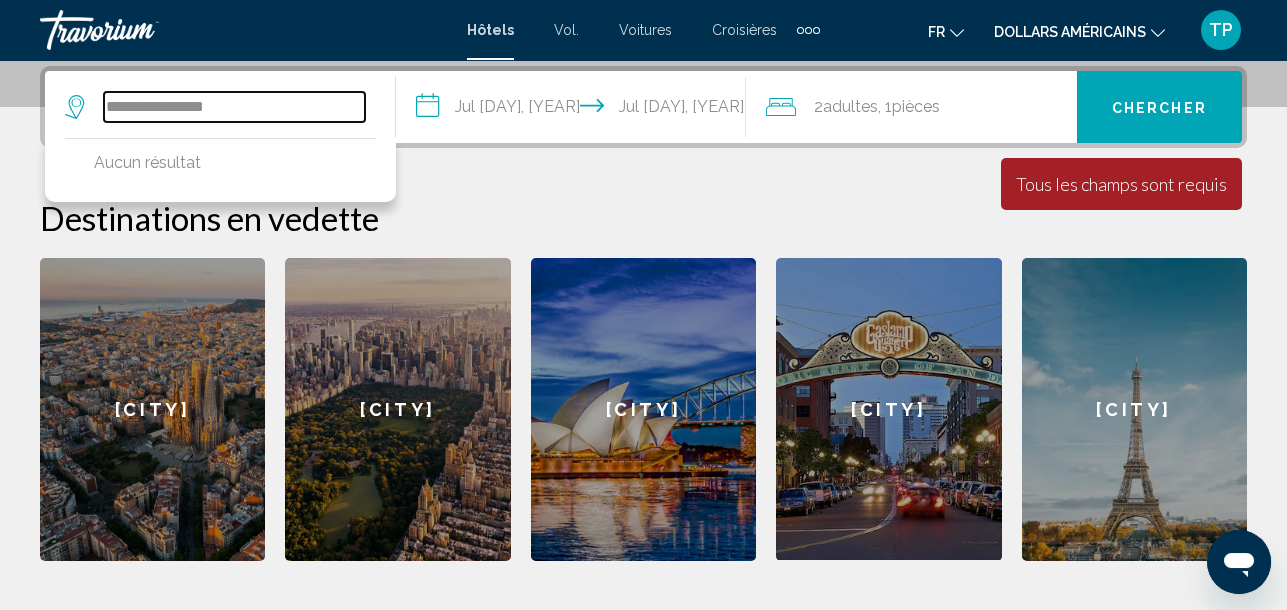 click on "**********" at bounding box center (234, 107) 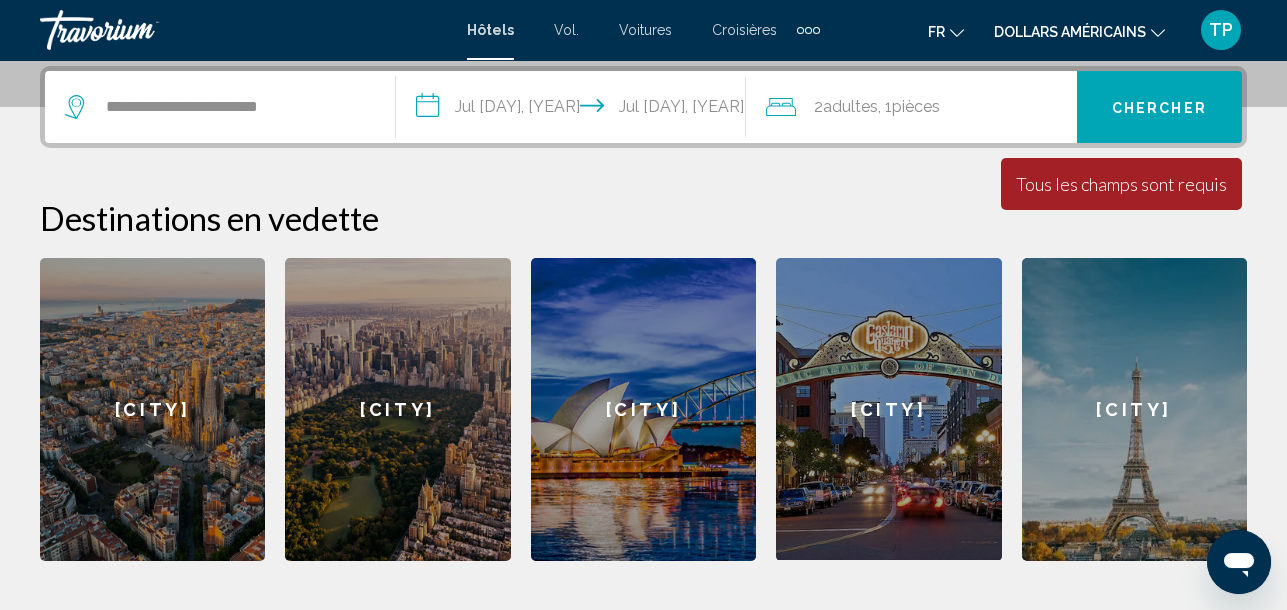 click on "**********" at bounding box center (220, 107) 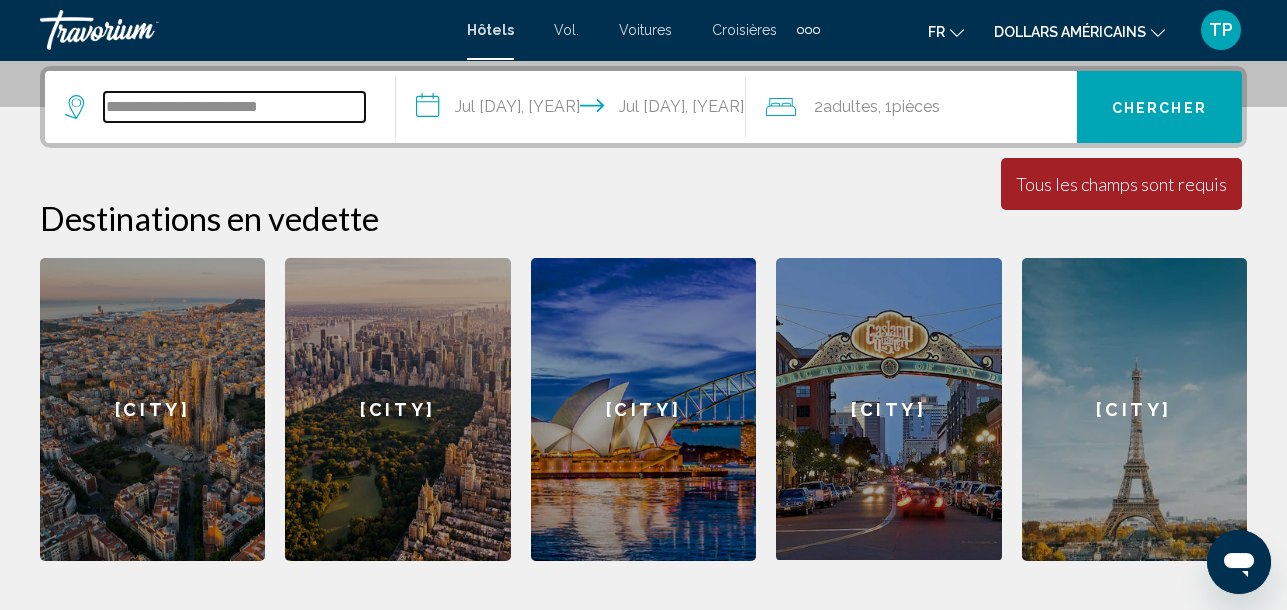 click on "**********" at bounding box center [234, 107] 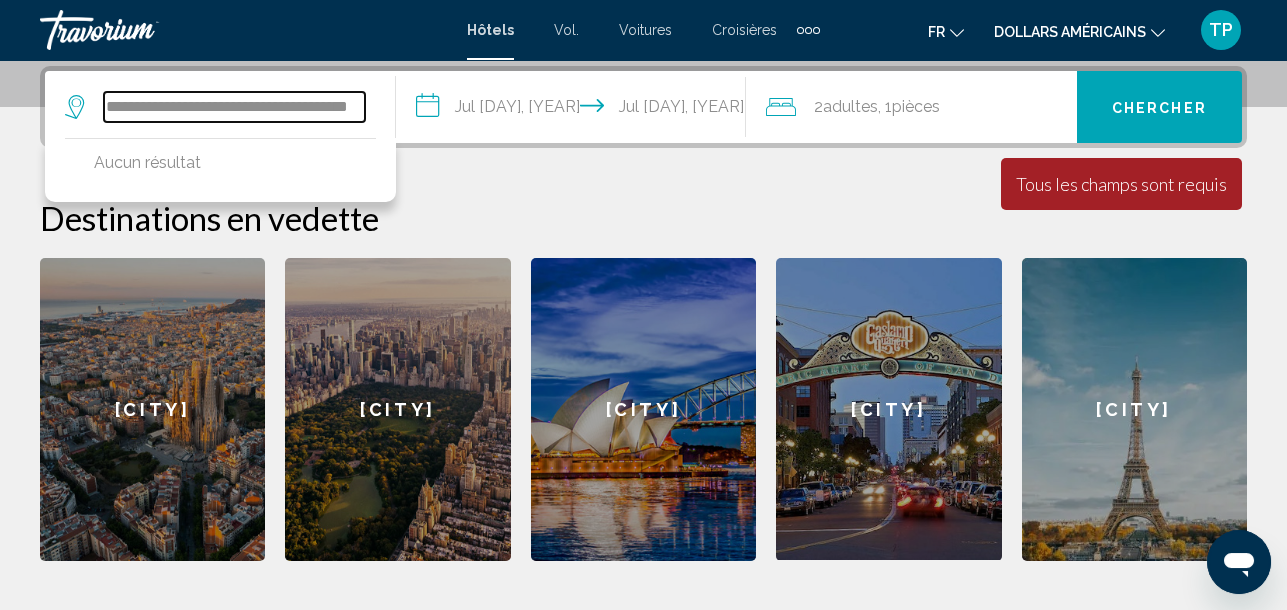 click on "**********" at bounding box center [234, 107] 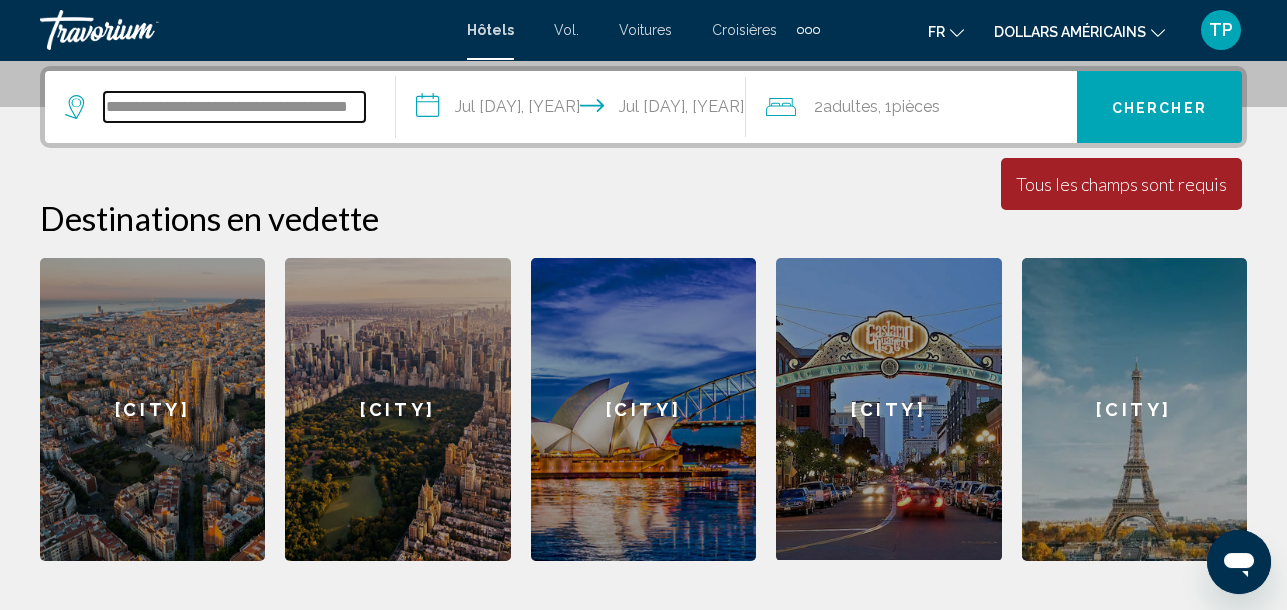 drag, startPoint x: 239, startPoint y: 110, endPoint x: 173, endPoint y: 100, distance: 66.75328 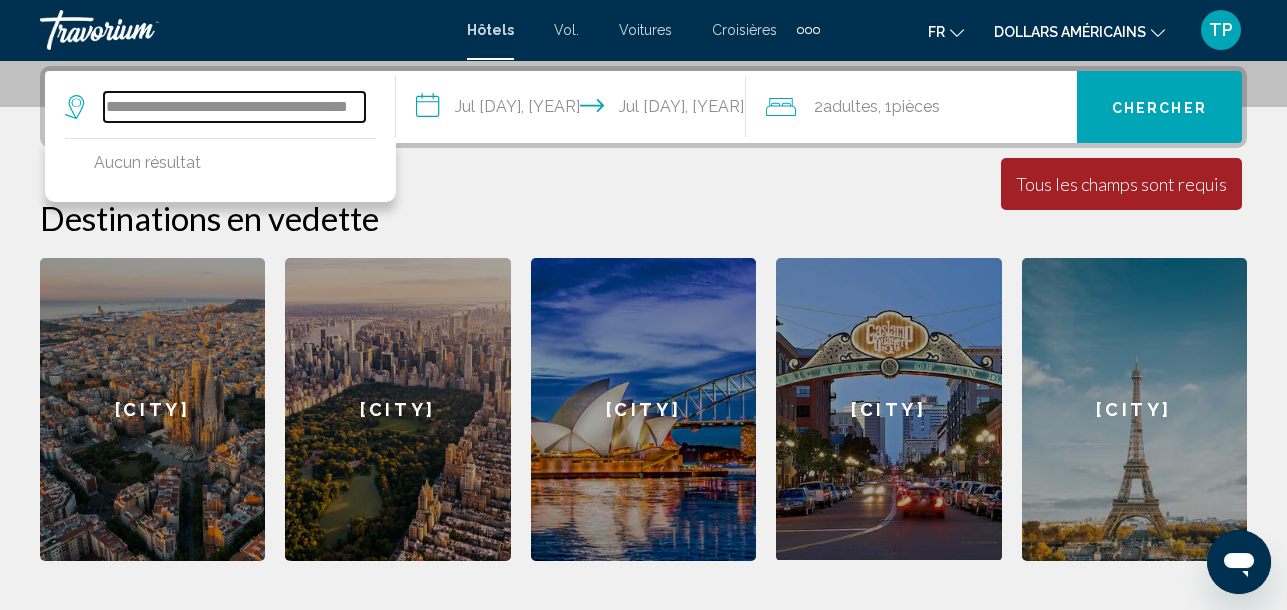 scroll, scrollTop: 0, scrollLeft: 61, axis: horizontal 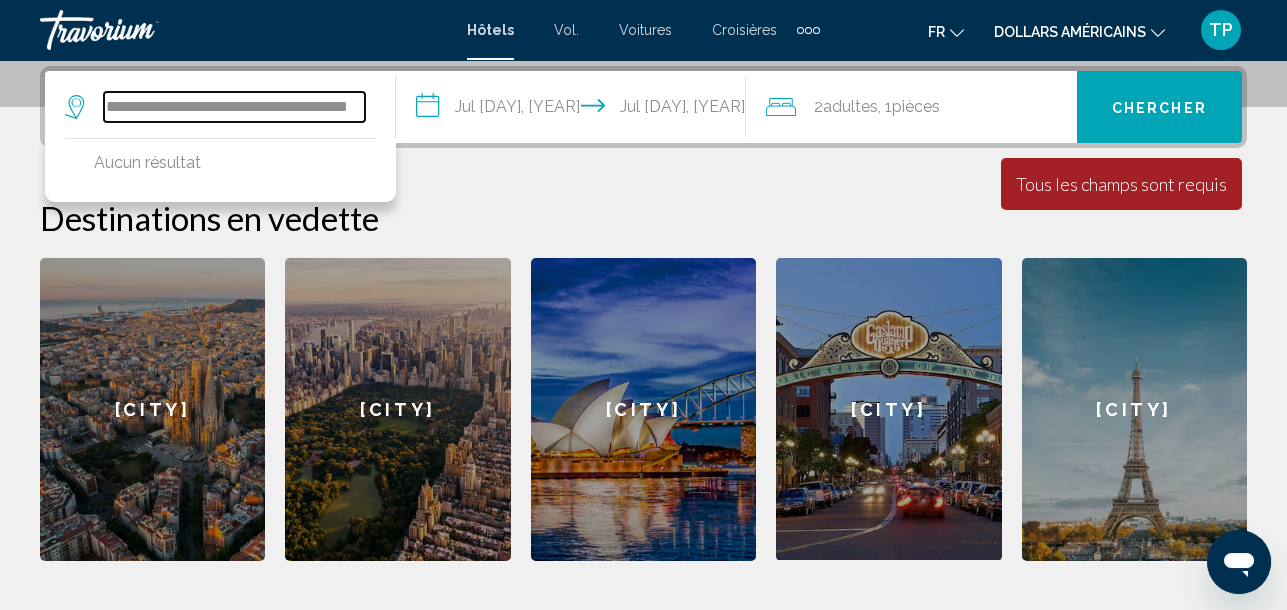 drag, startPoint x: 104, startPoint y: 105, endPoint x: 371, endPoint y: 108, distance: 267.01685 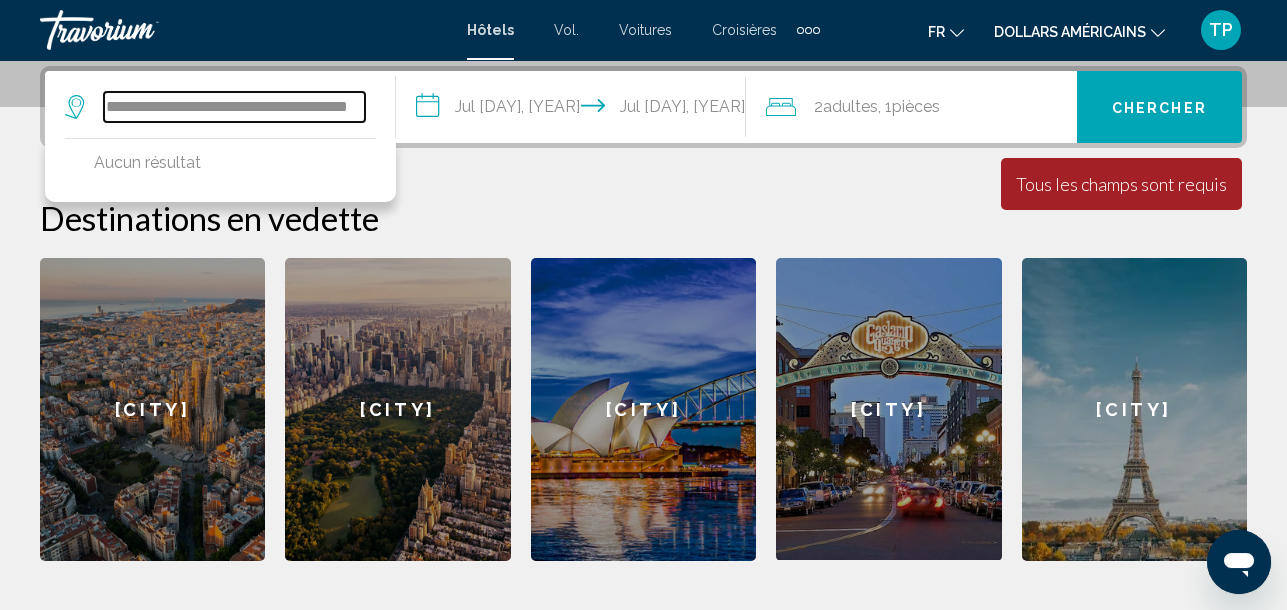 click on "**********" at bounding box center [220, 107] 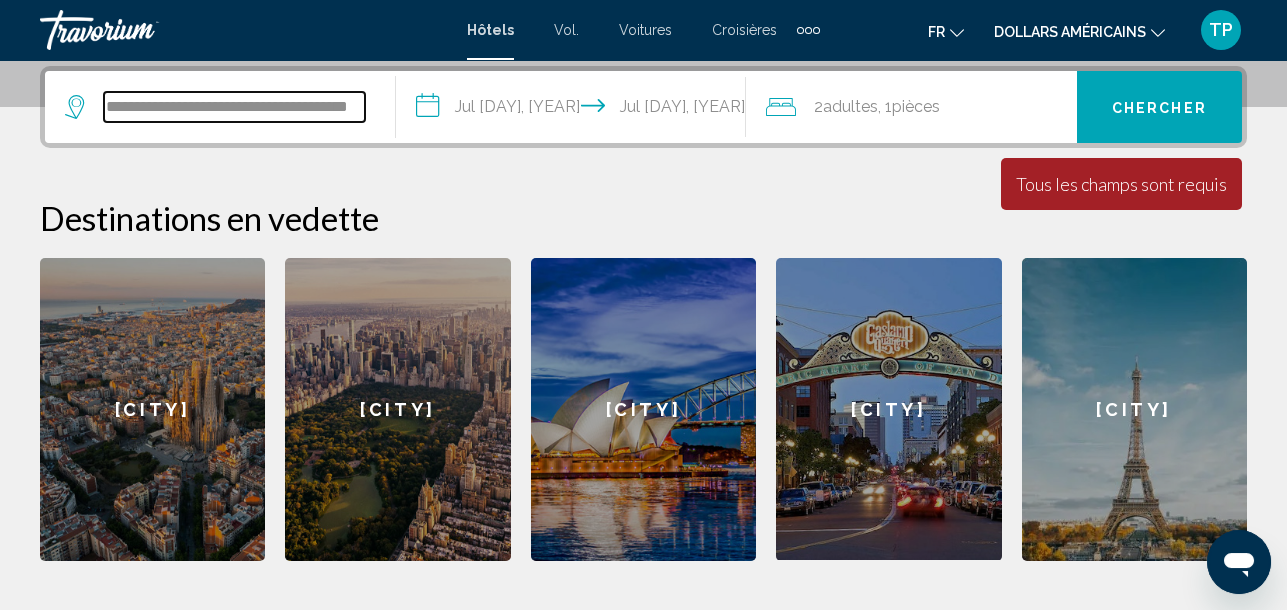paste 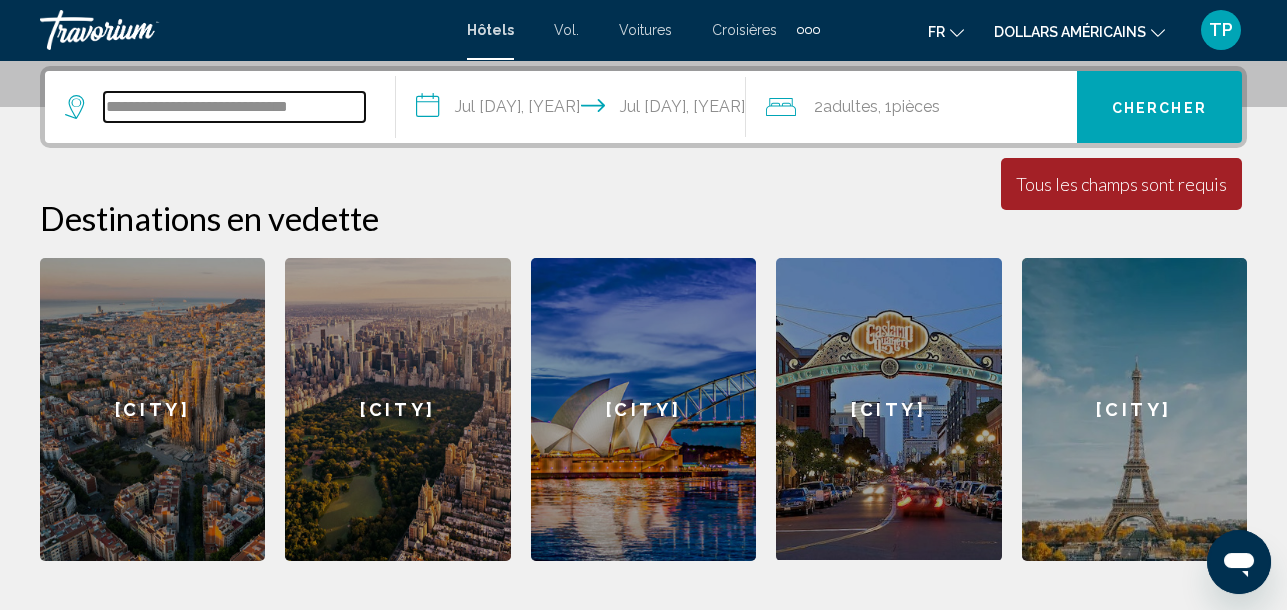 scroll, scrollTop: 0, scrollLeft: 0, axis: both 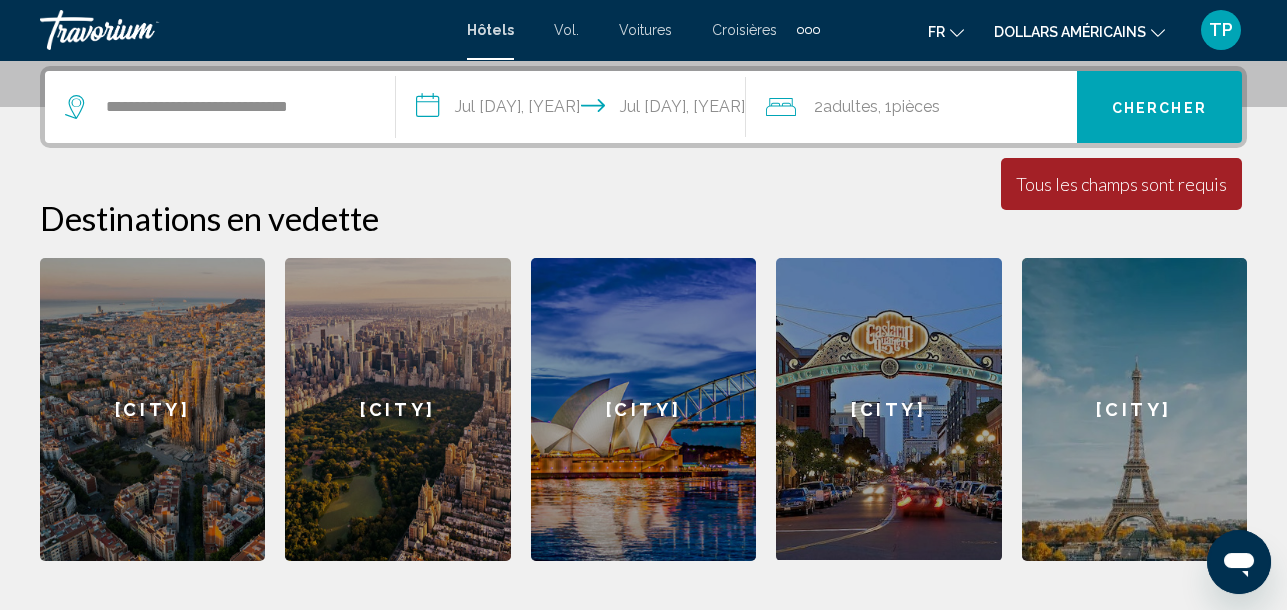 click on ", [NUMBER]" at bounding box center (818, 106) 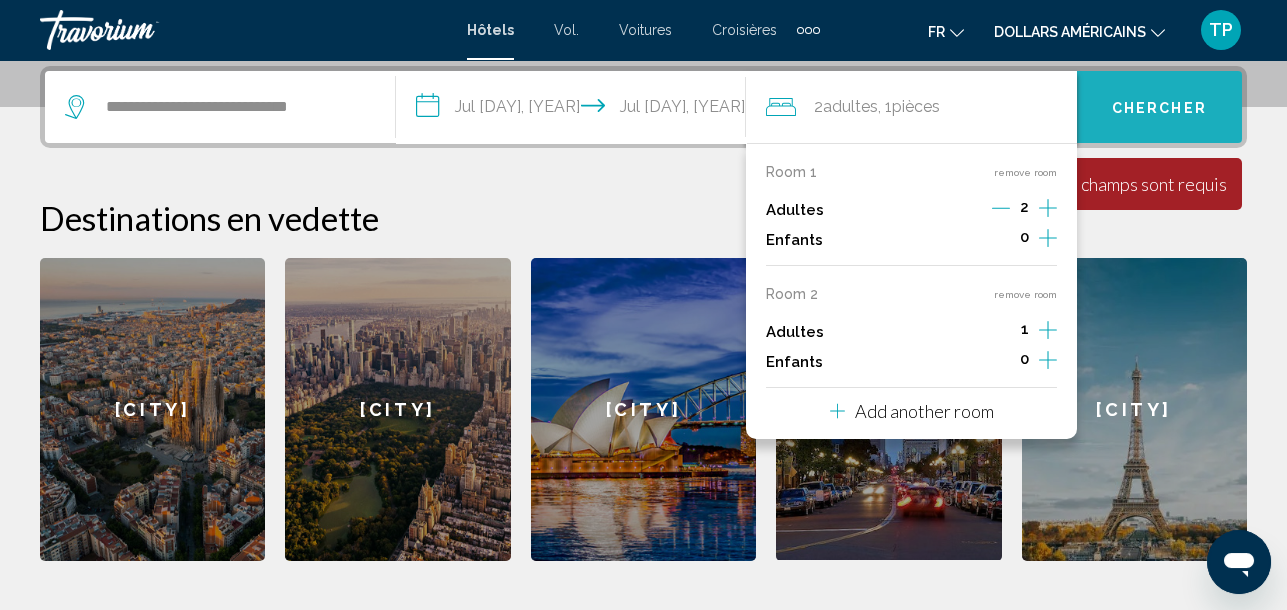 click on "Chercher" at bounding box center [1159, 108] 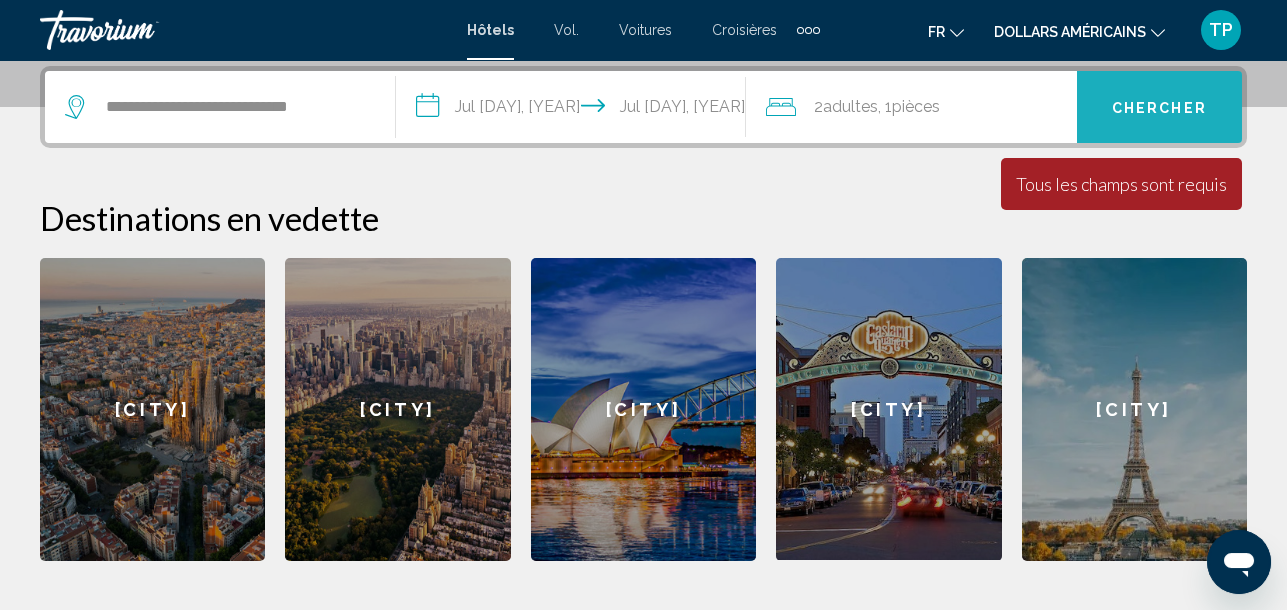 click on "Chercher" at bounding box center (1159, 108) 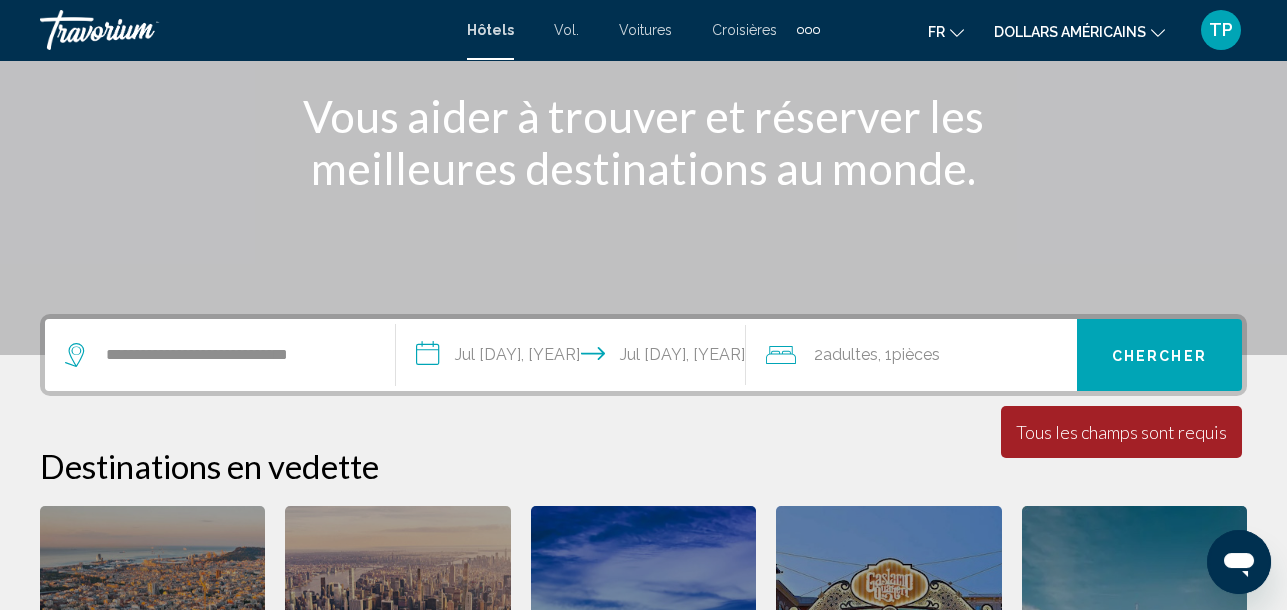 scroll, scrollTop: 238, scrollLeft: 0, axis: vertical 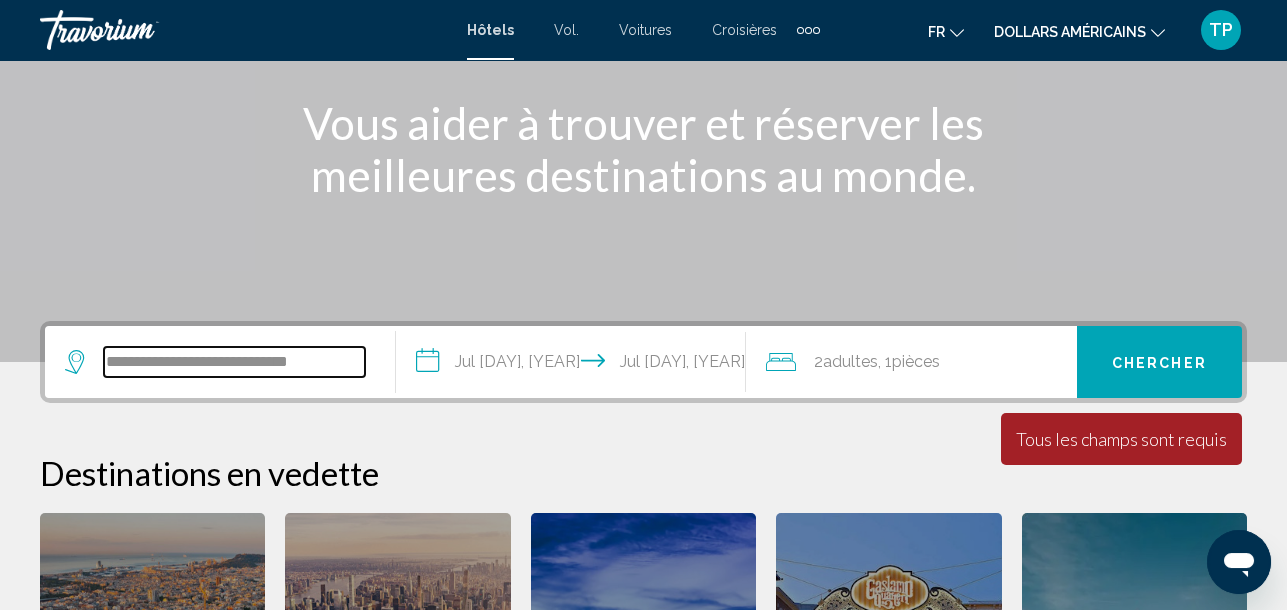 click on "**********" at bounding box center [234, 362] 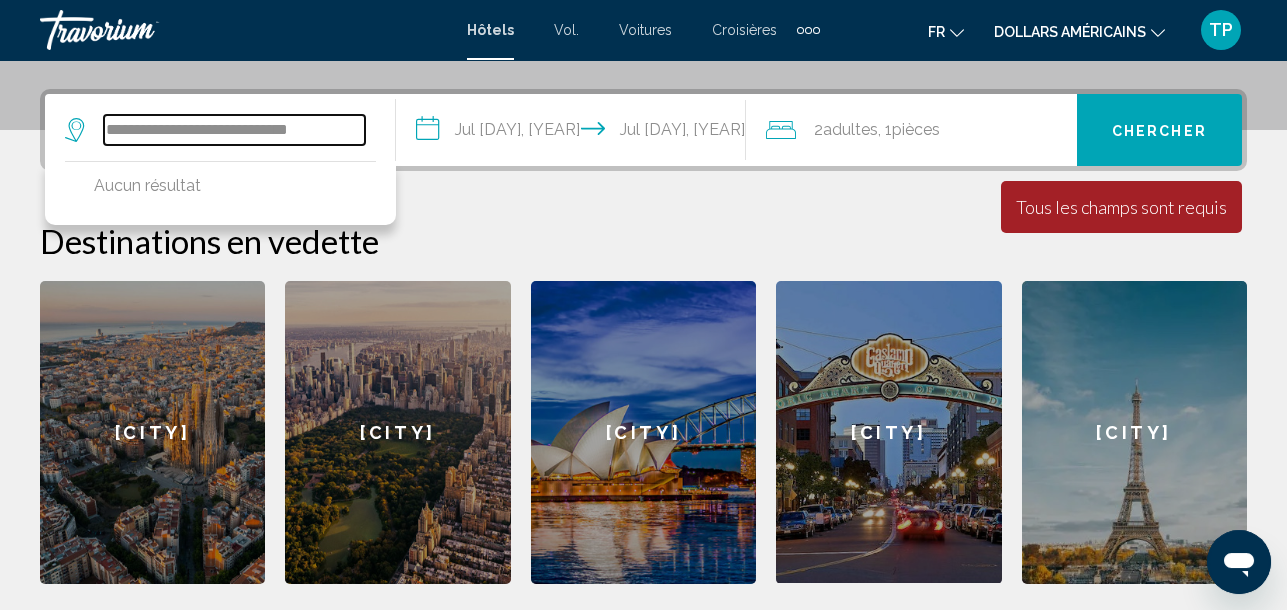 scroll, scrollTop: 493, scrollLeft: 0, axis: vertical 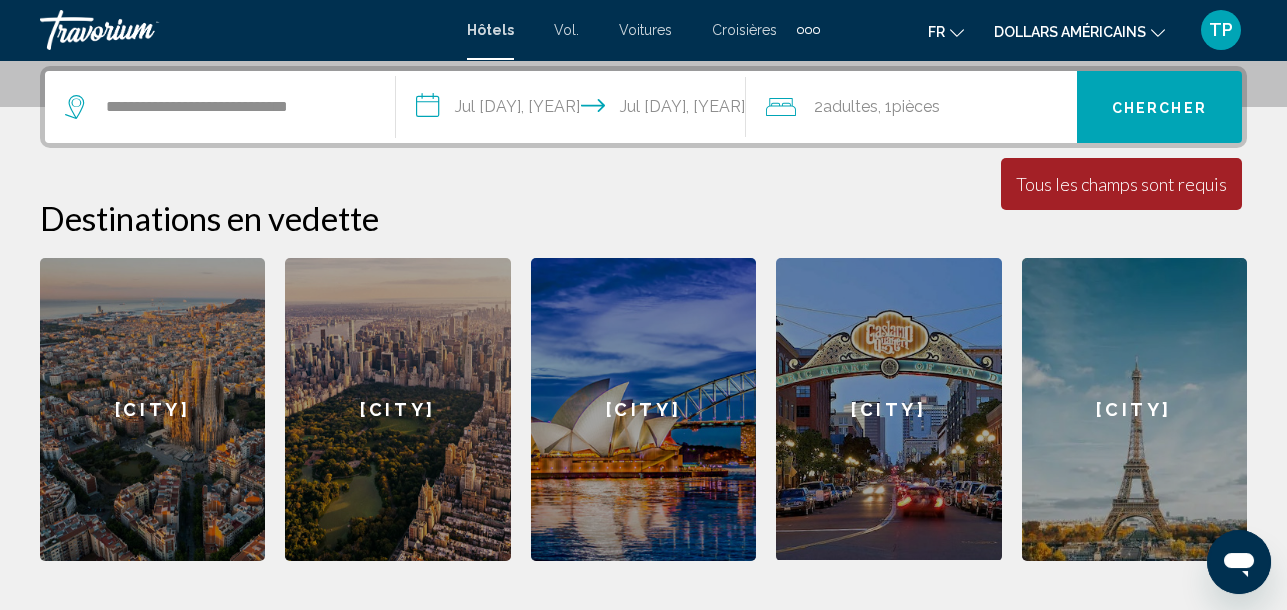 click on "Hôtels" at bounding box center [490, 30] 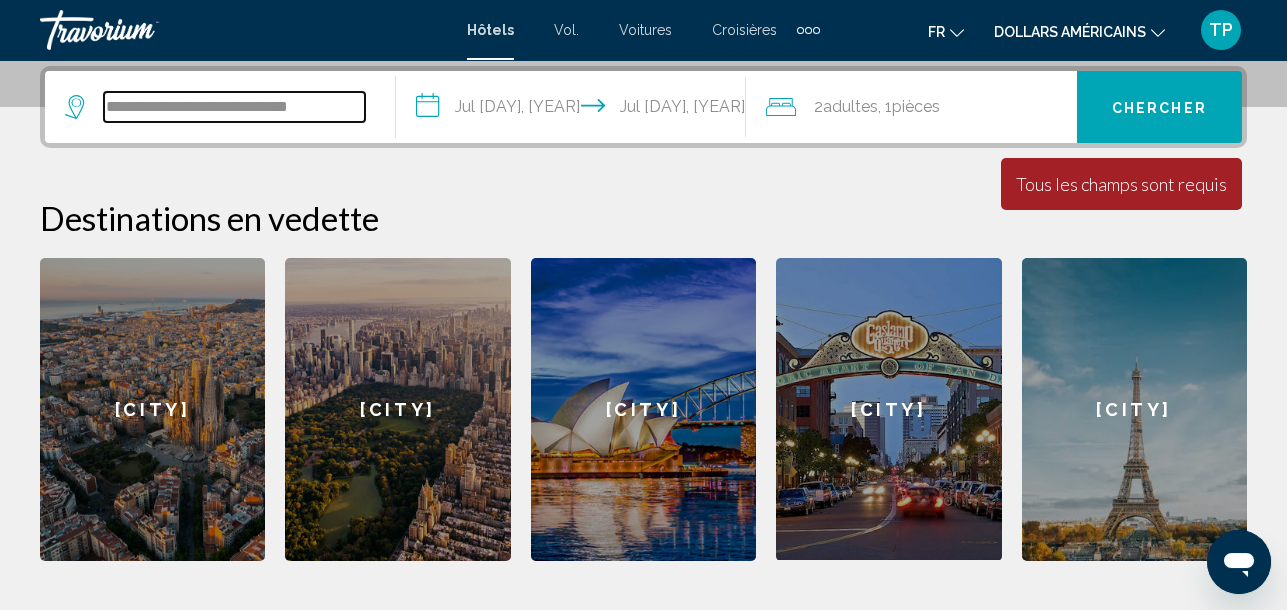 drag, startPoint x: 107, startPoint y: 97, endPoint x: 367, endPoint y: 96, distance: 260.00192 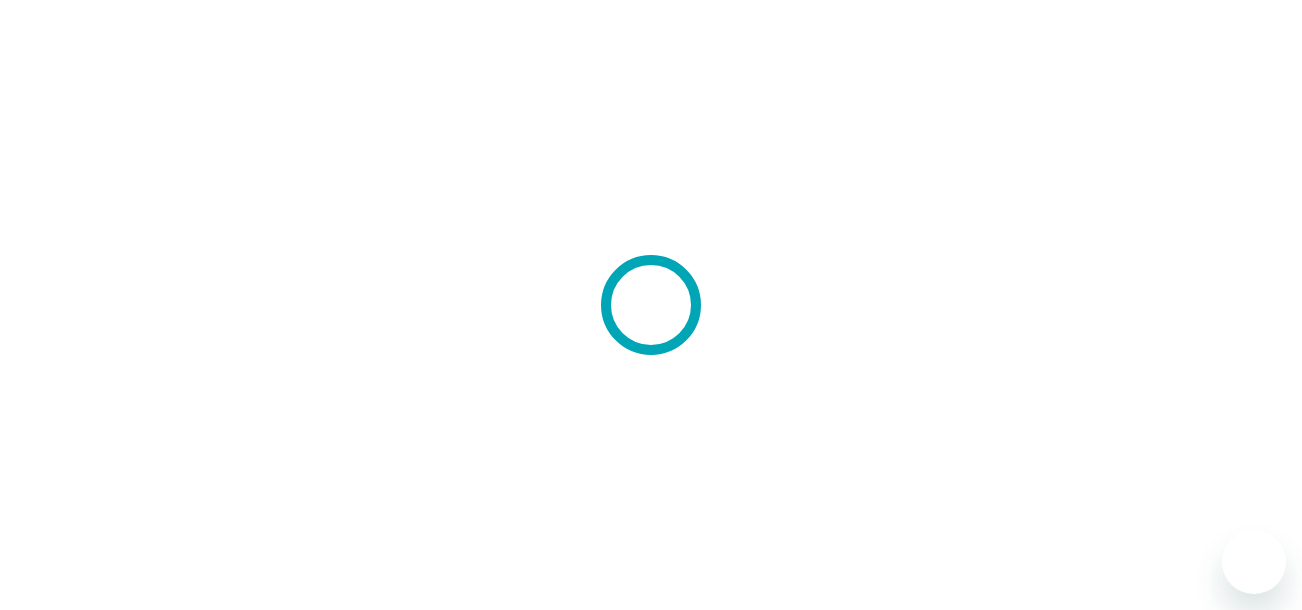 scroll, scrollTop: 0, scrollLeft: 0, axis: both 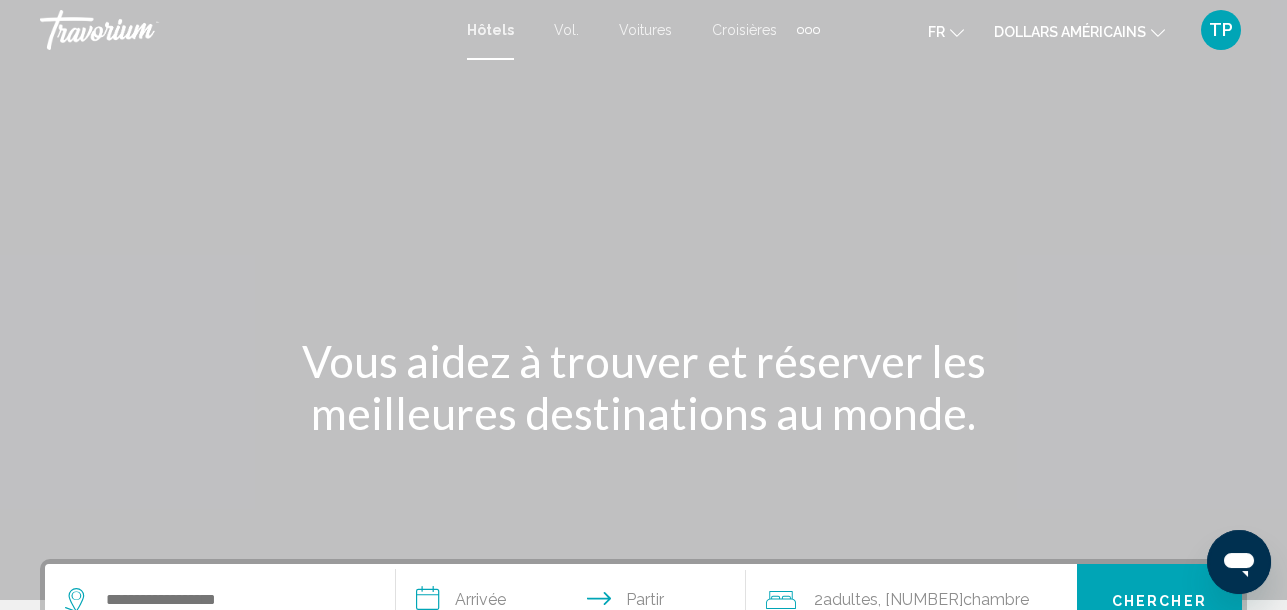 click on "Hôtels" at bounding box center [490, 30] 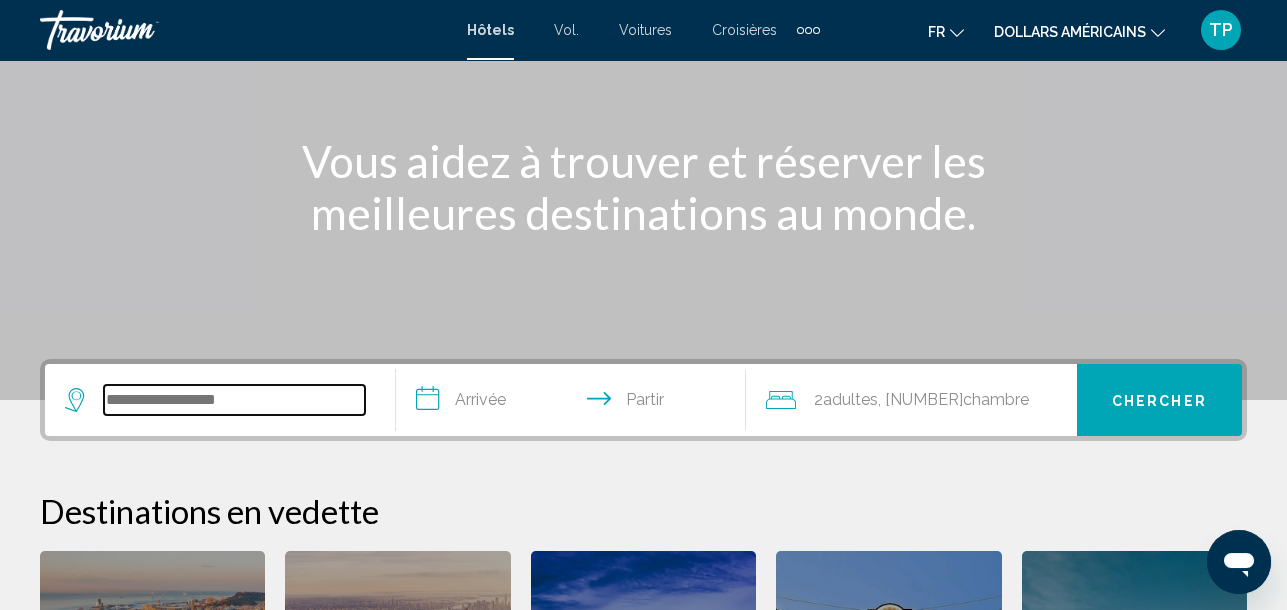 click at bounding box center [234, 400] 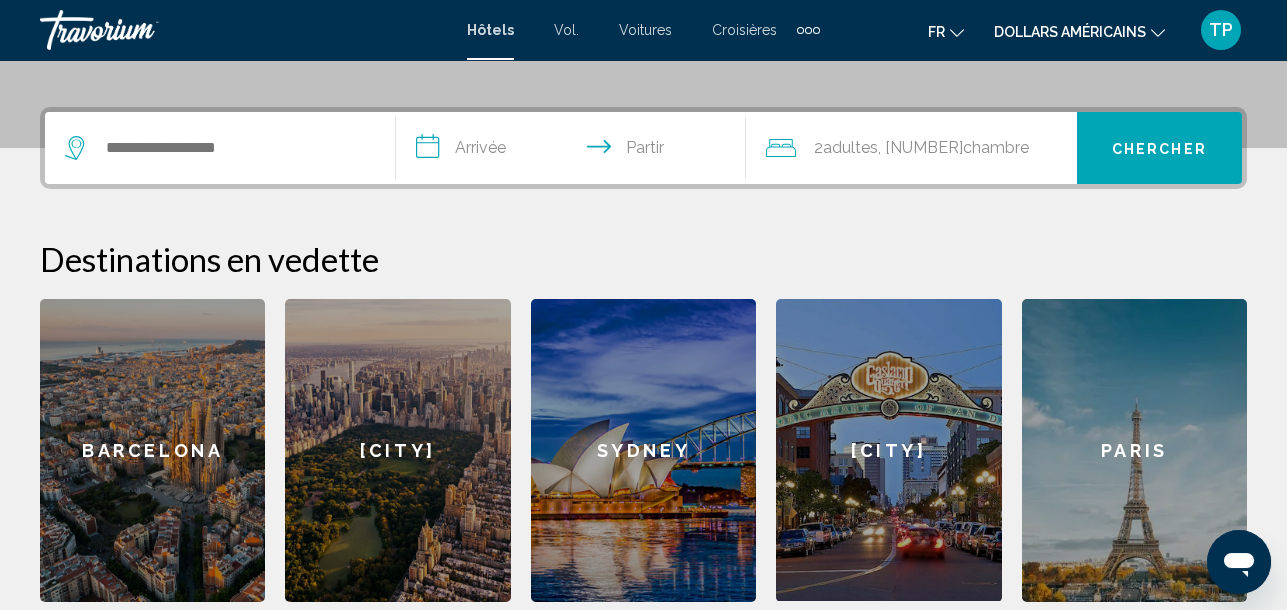 scroll, scrollTop: 493, scrollLeft: 0, axis: vertical 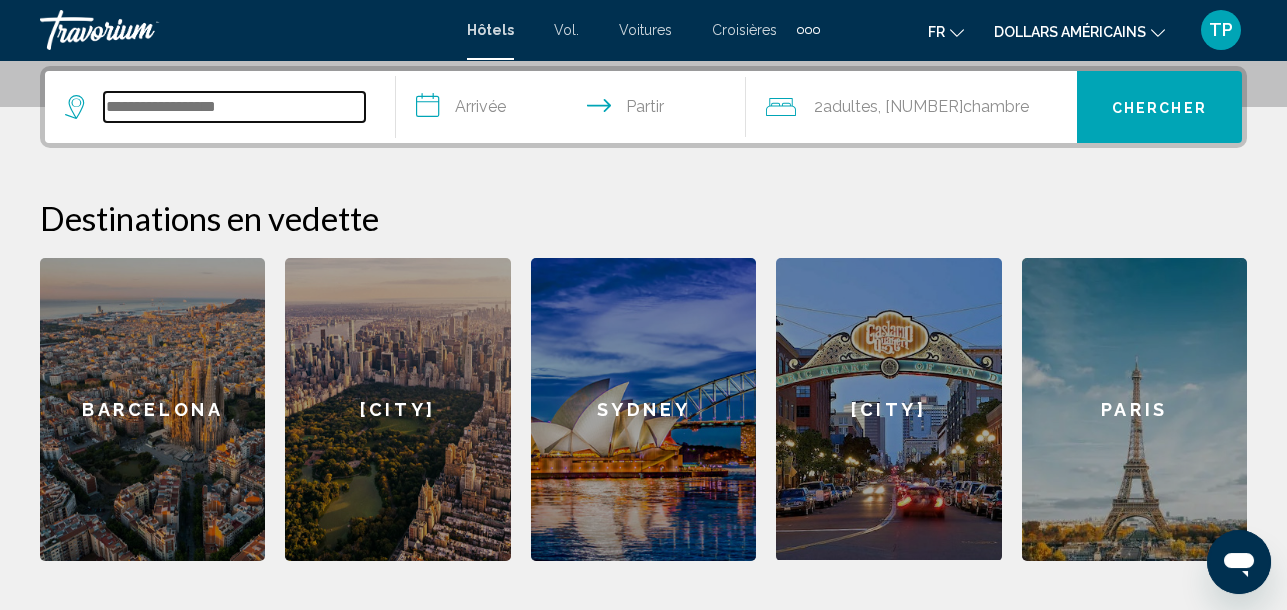 drag, startPoint x: 180, startPoint y: 400, endPoint x: 126, endPoint y: 106, distance: 298.91806 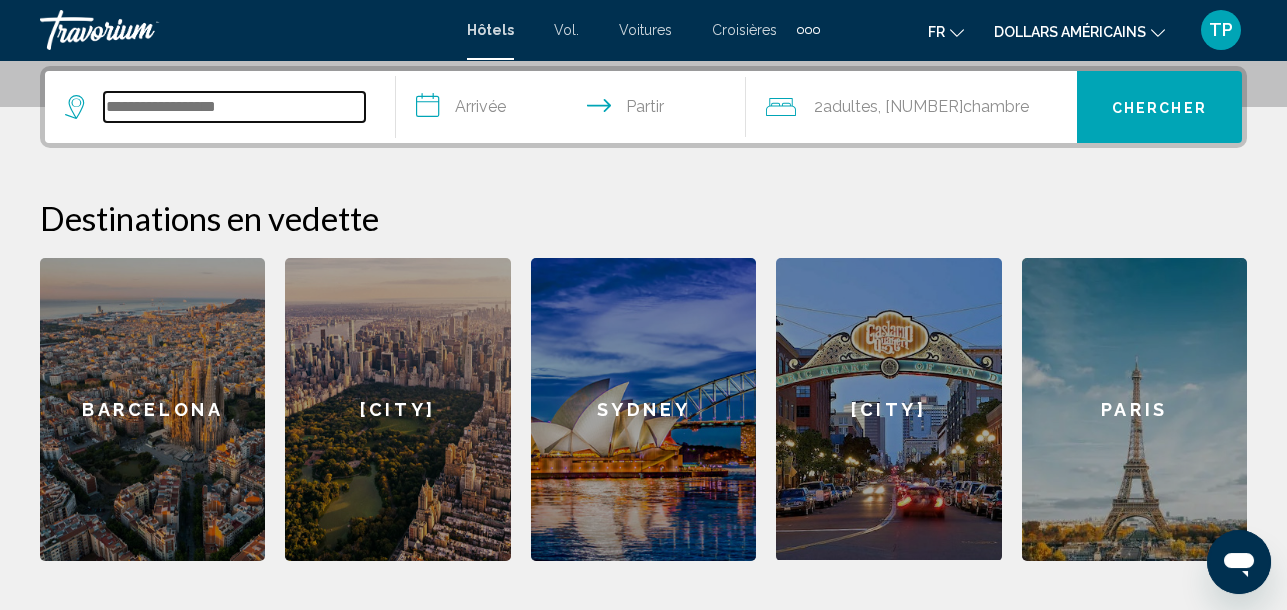paste on "**********" 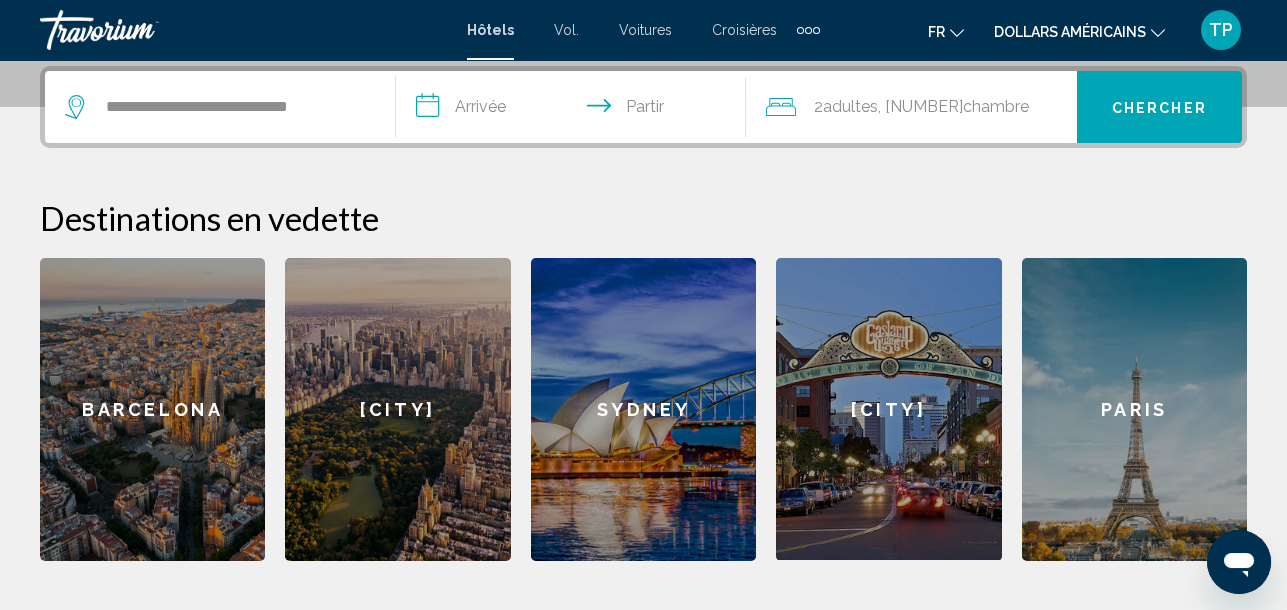 click on "**********" at bounding box center (575, 110) 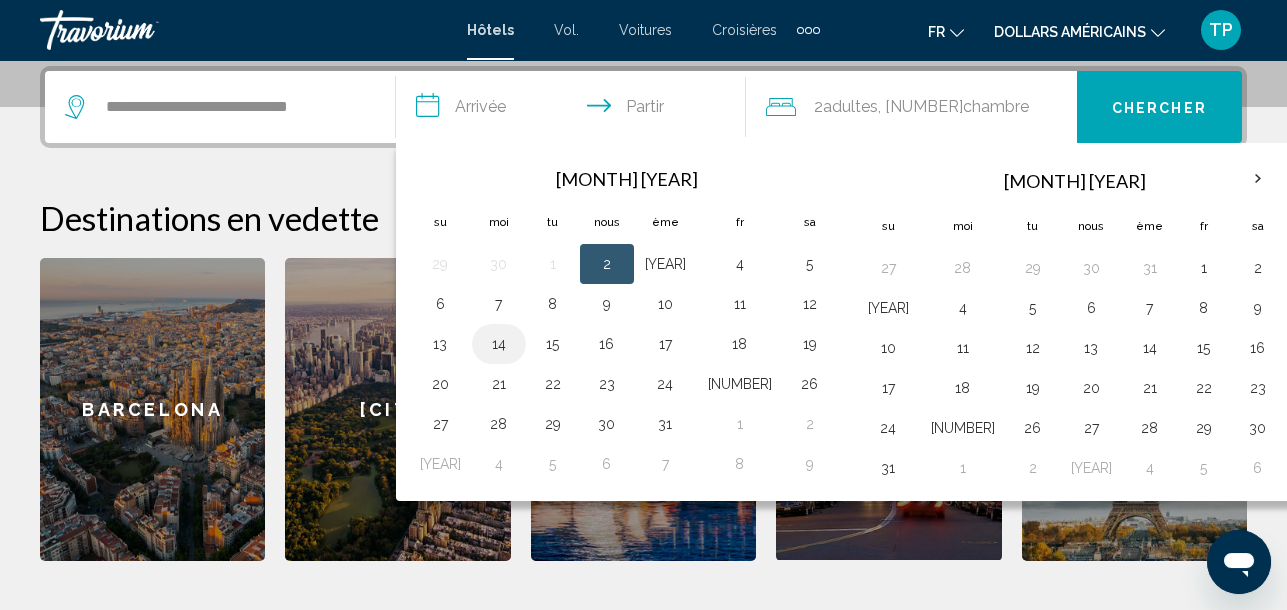 click on "14" at bounding box center [499, 344] 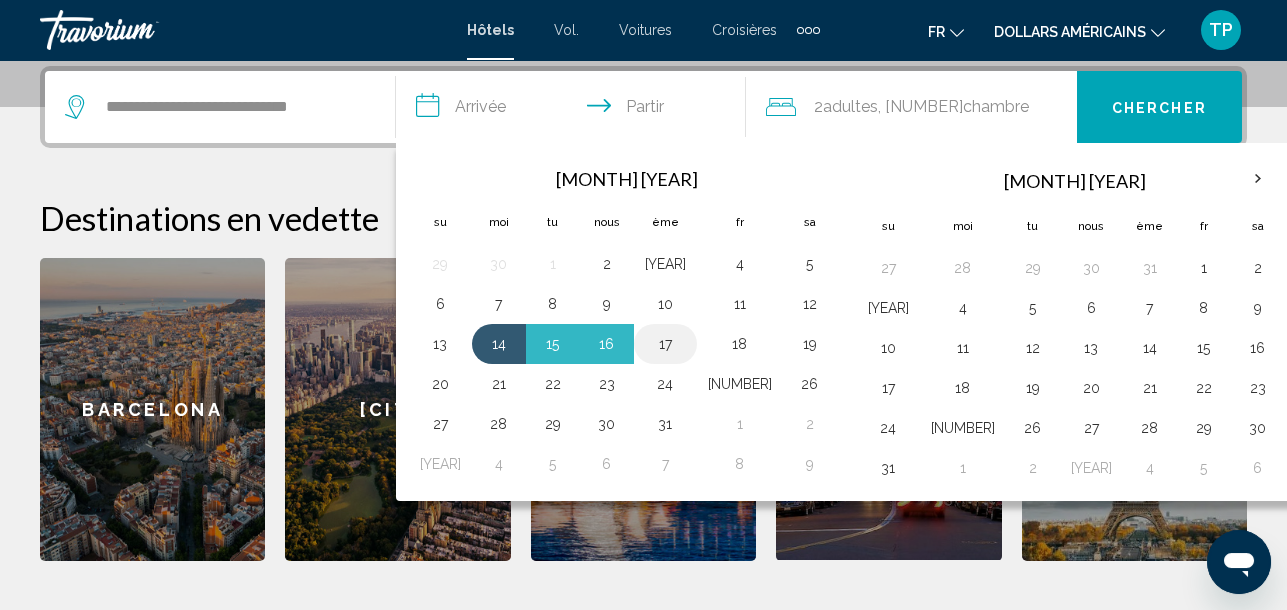 click on "17" at bounding box center [665, 344] 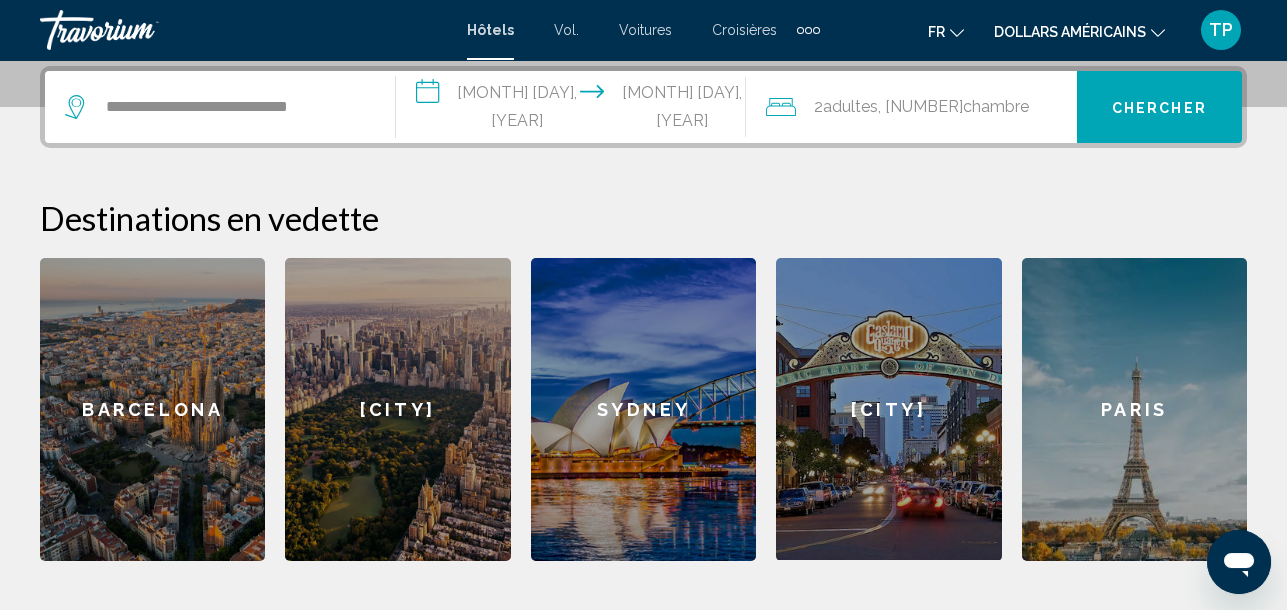 click on "adultes" at bounding box center [850, 106] 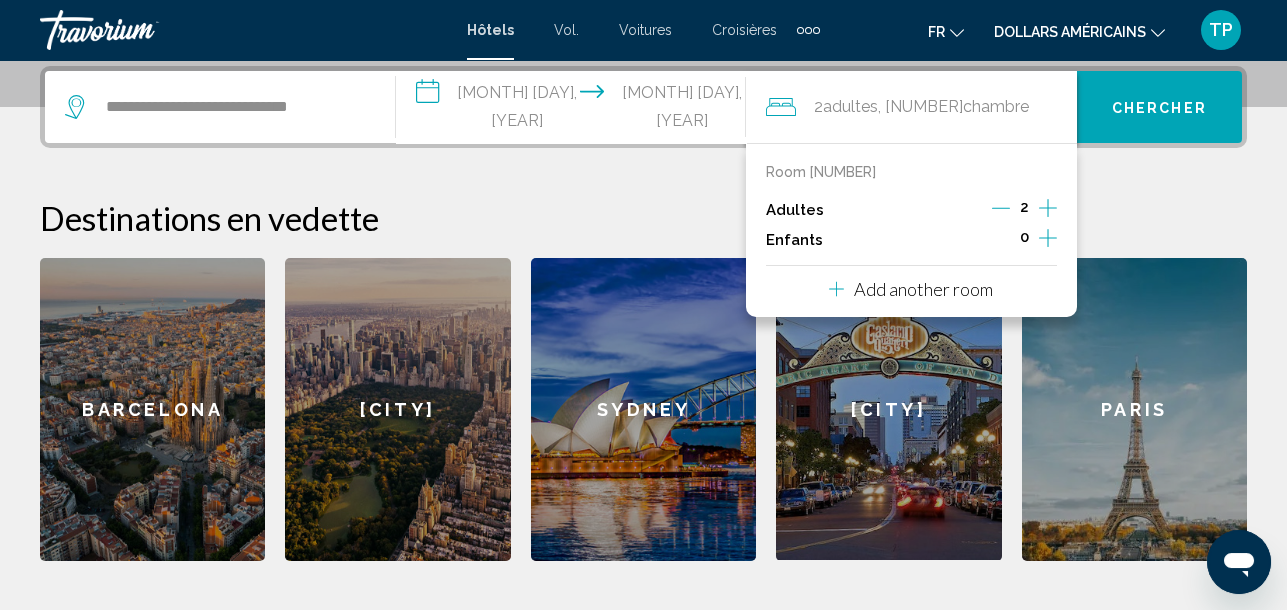 click at bounding box center [1048, 208] 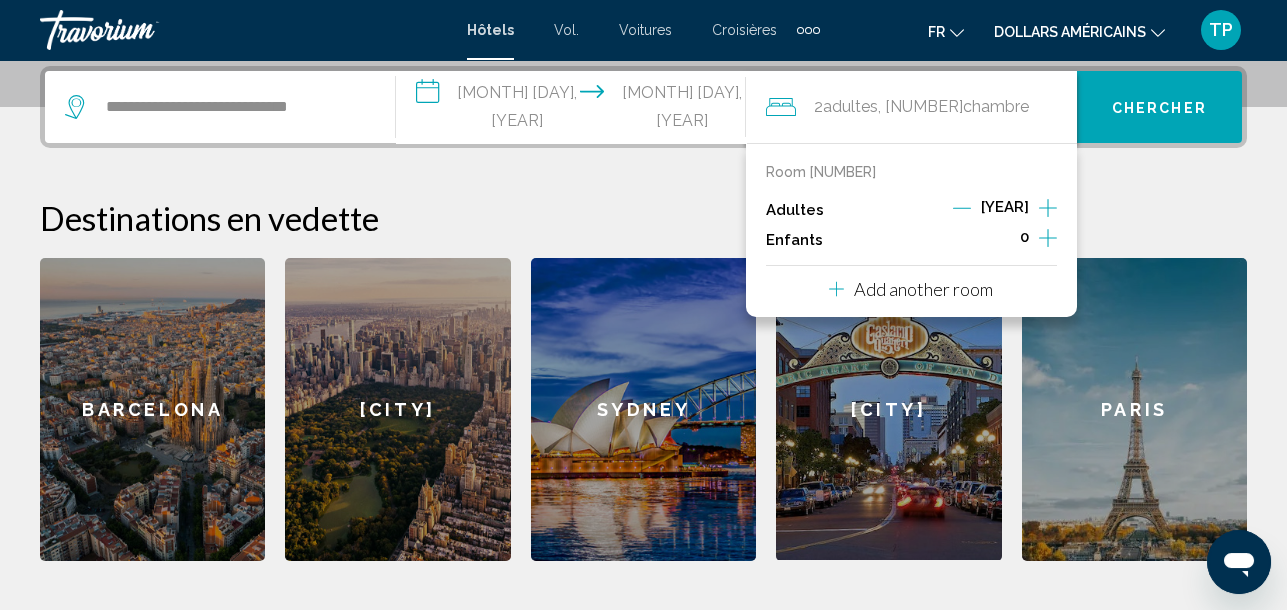 click on "Adultes
3" at bounding box center (911, 210) 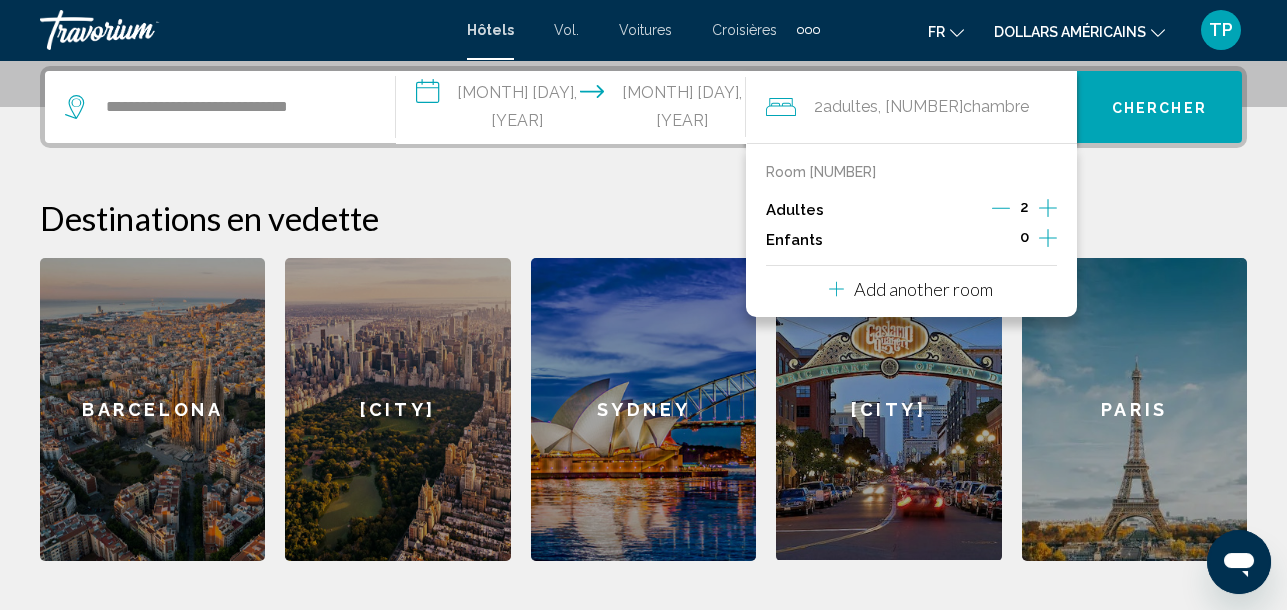 click on "Add another room" at bounding box center [923, 289] 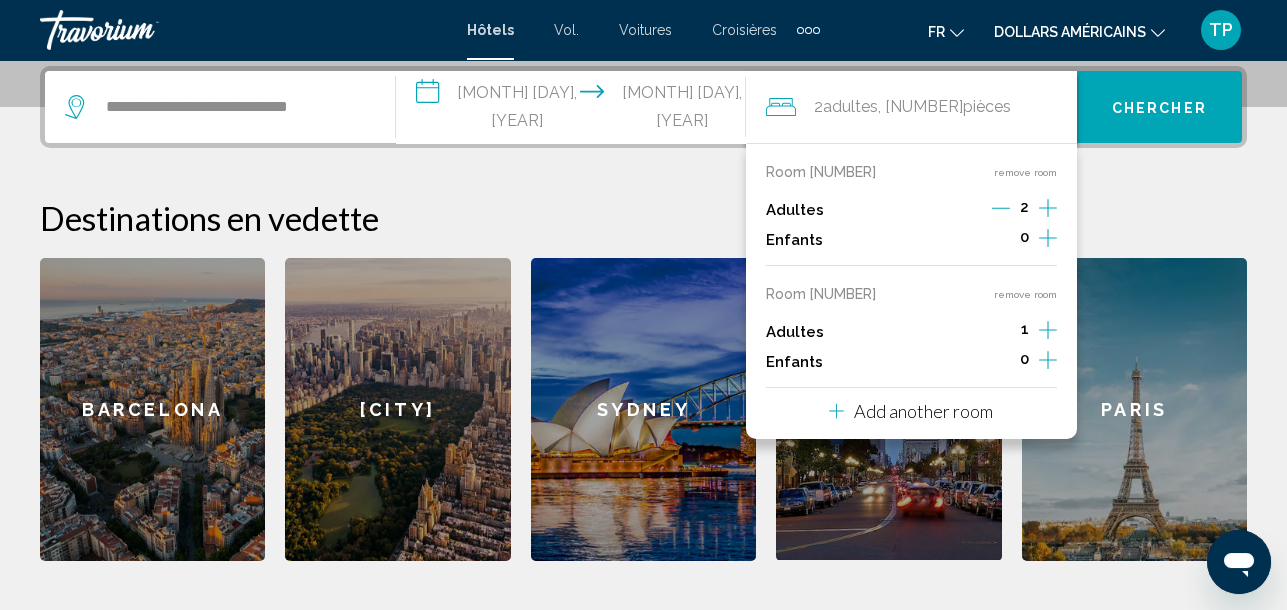 click on "Add another room" at bounding box center (923, 411) 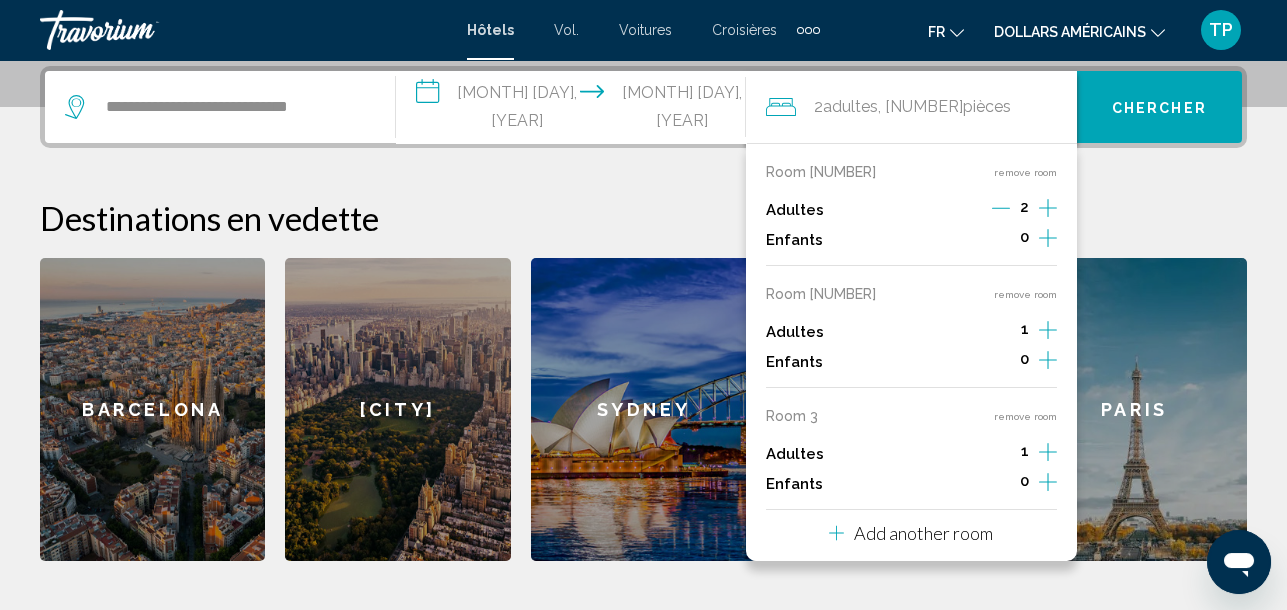 click at bounding box center (911, 265) 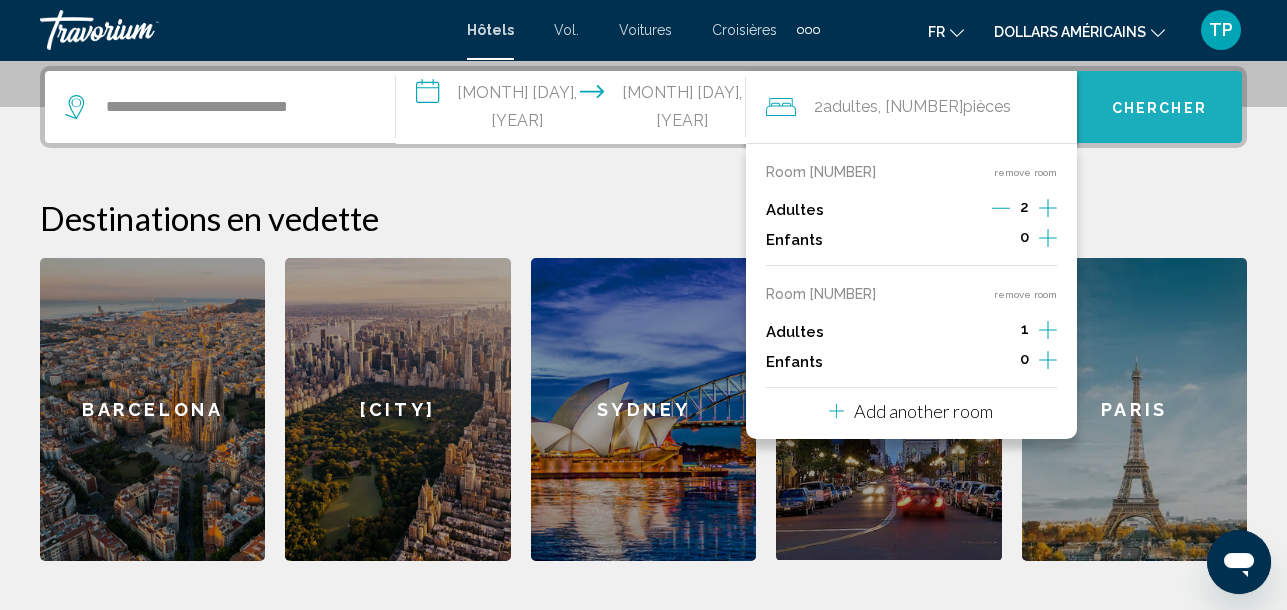 click on "Chercher" at bounding box center (1159, 108) 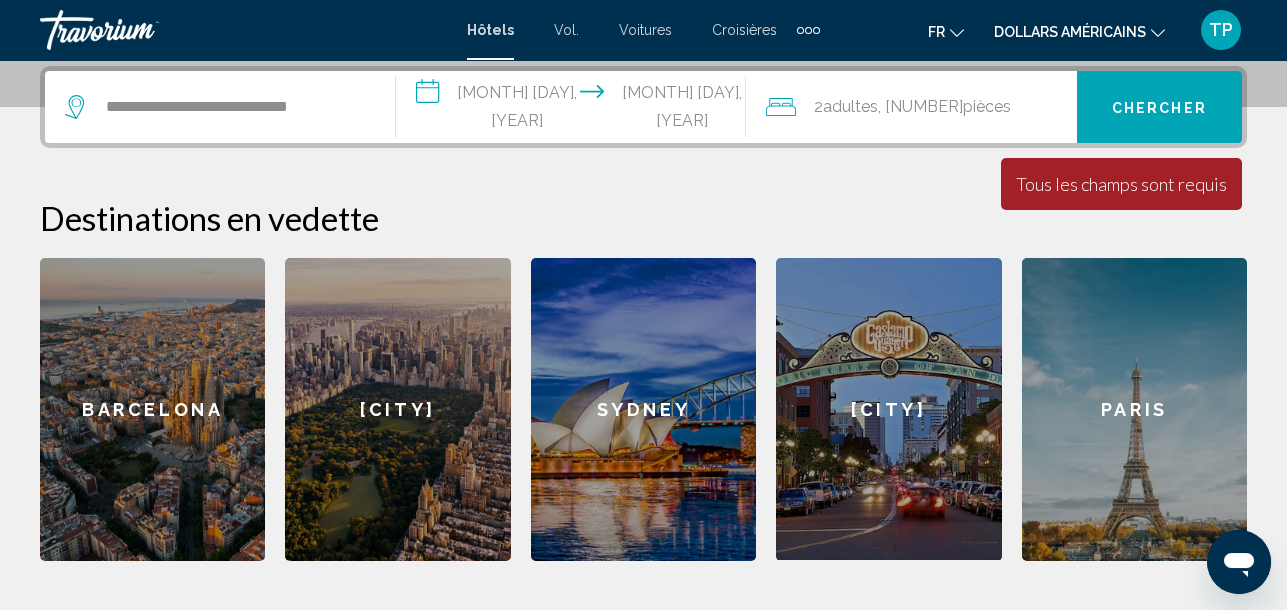 click on "Tous les champs sont requis" at bounding box center (1121, 184) 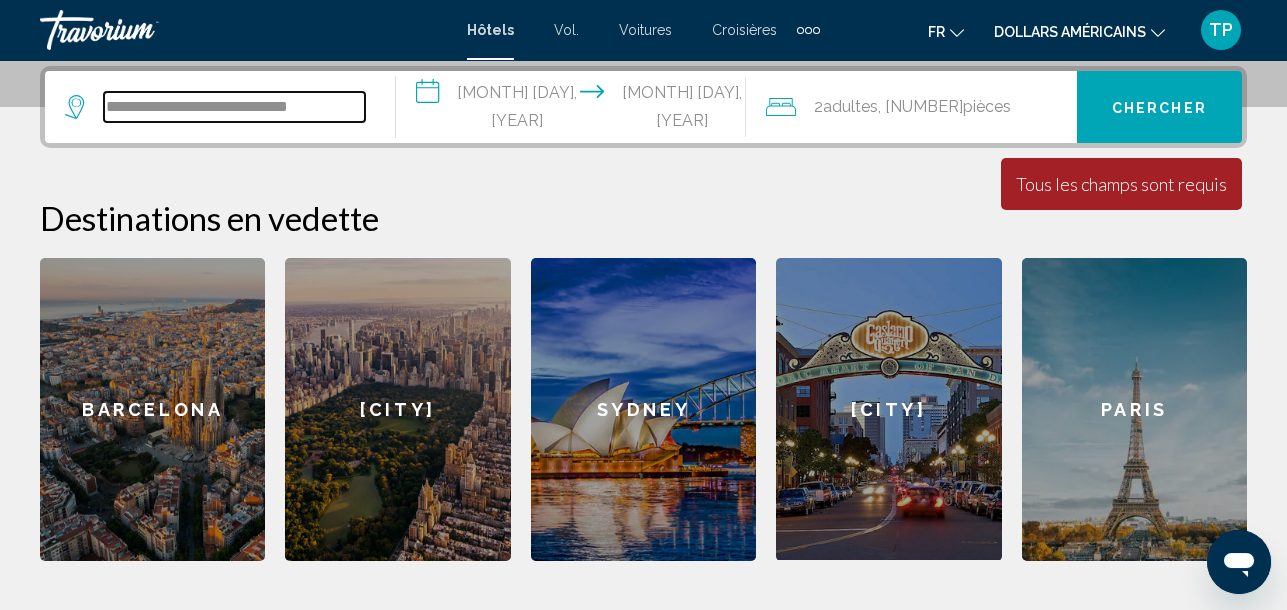 click on "**********" at bounding box center (234, 107) 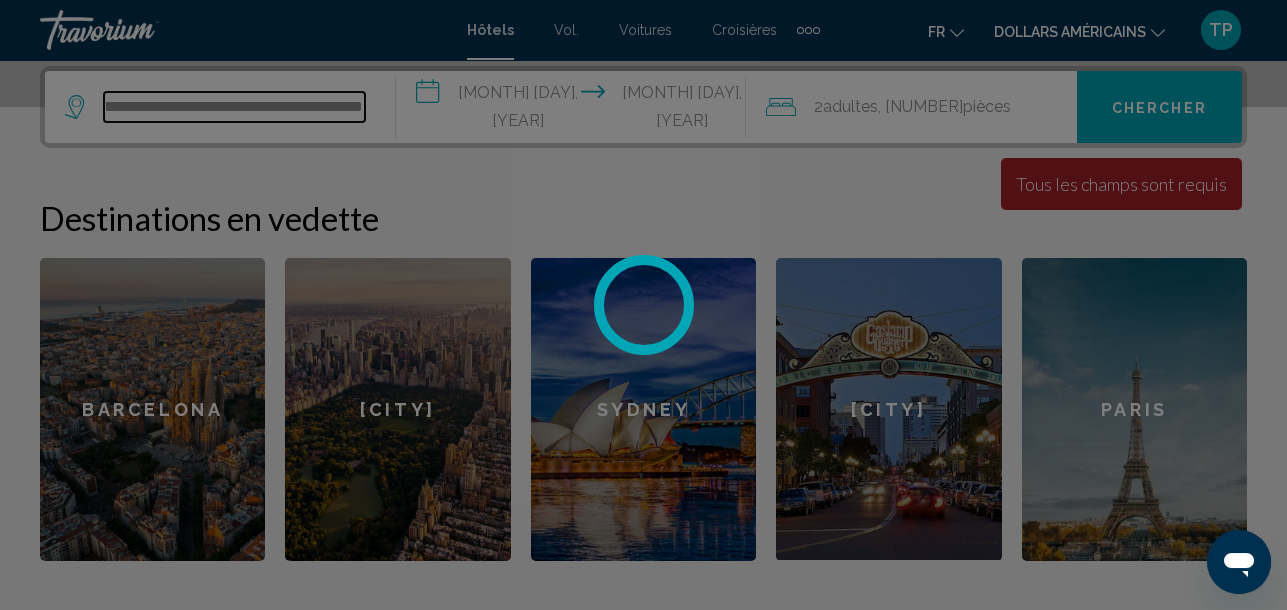 scroll, scrollTop: 0, scrollLeft: 119, axis: horizontal 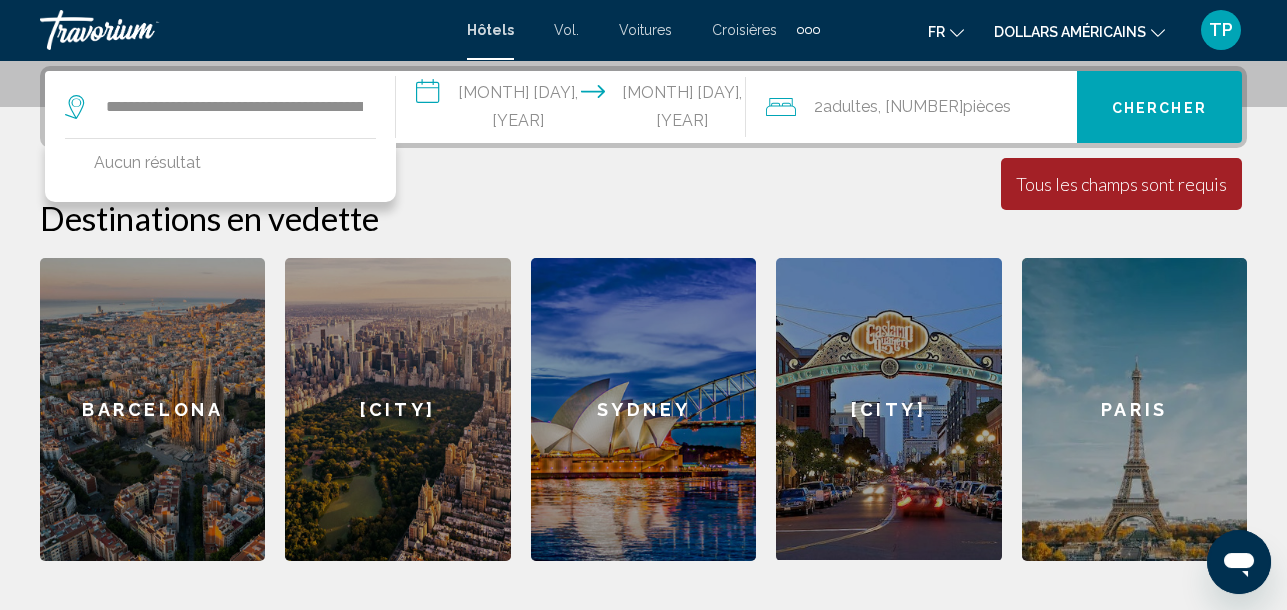 click on "Chercher" at bounding box center [1159, 108] 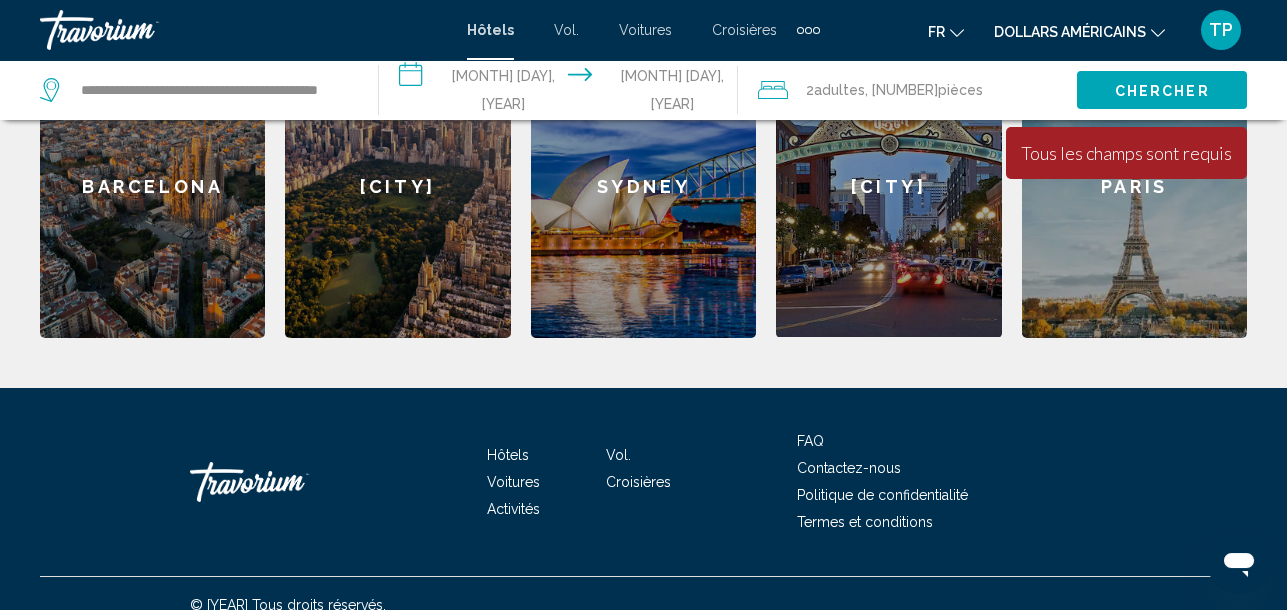 scroll, scrollTop: 738, scrollLeft: 0, axis: vertical 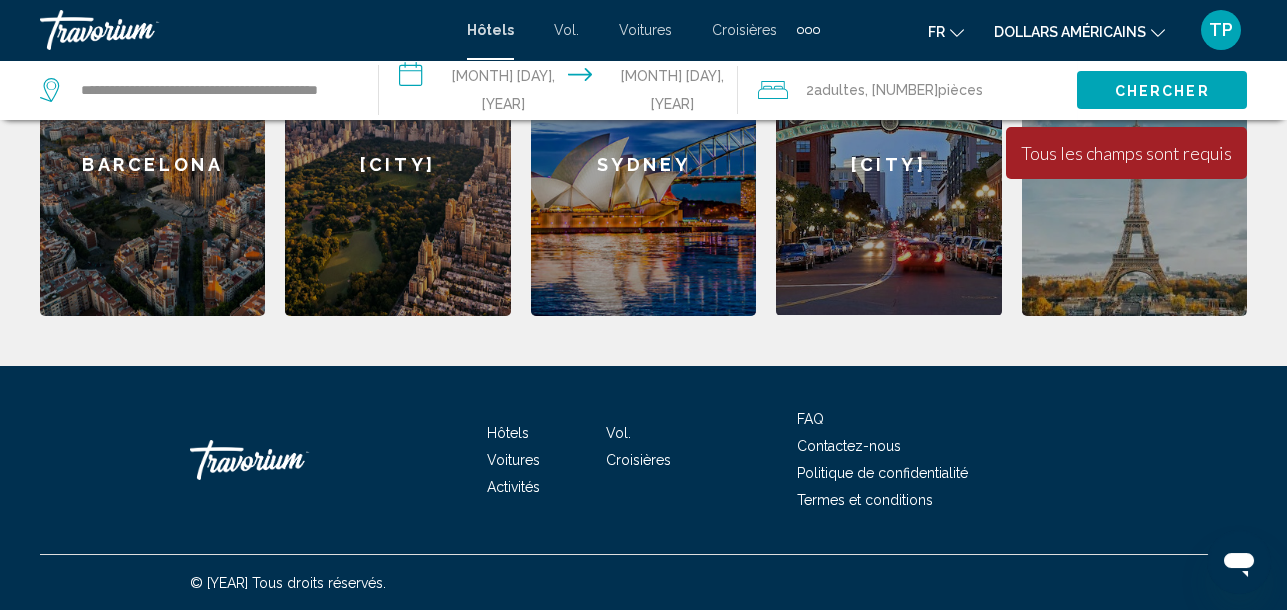 click on "Hôtels" at bounding box center (508, 433) 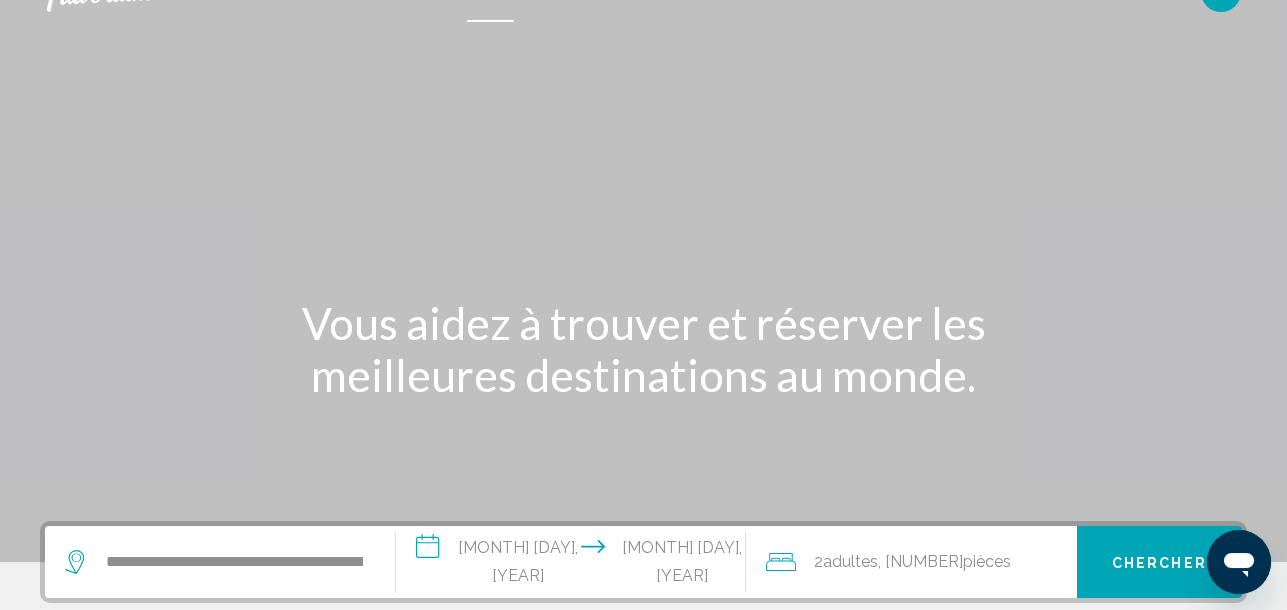 scroll, scrollTop: 0, scrollLeft: 0, axis: both 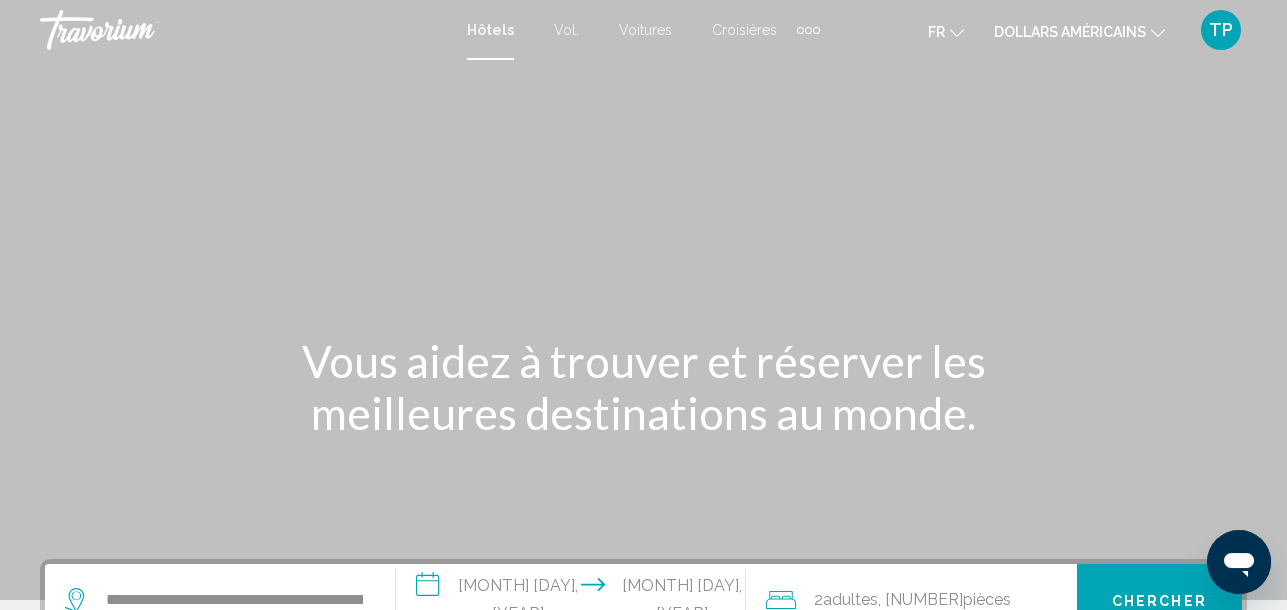 click on "Hôtels" at bounding box center [490, 30] 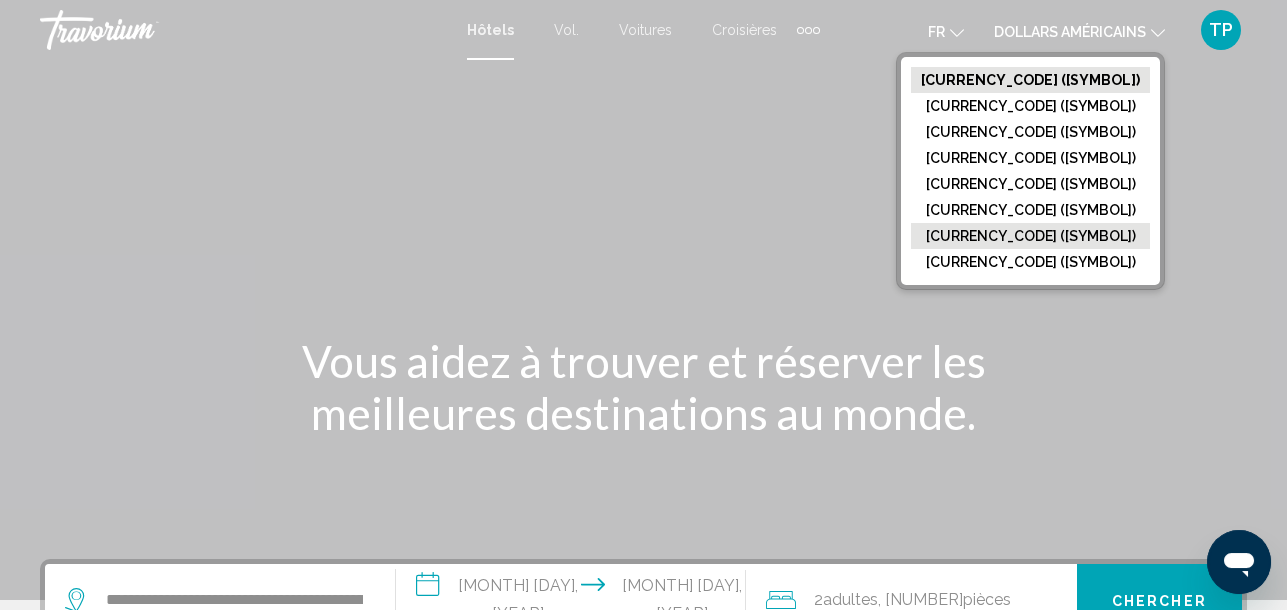 click on "[CURRENCY_CODE] ([SYMBOL])" at bounding box center (1030, 80) 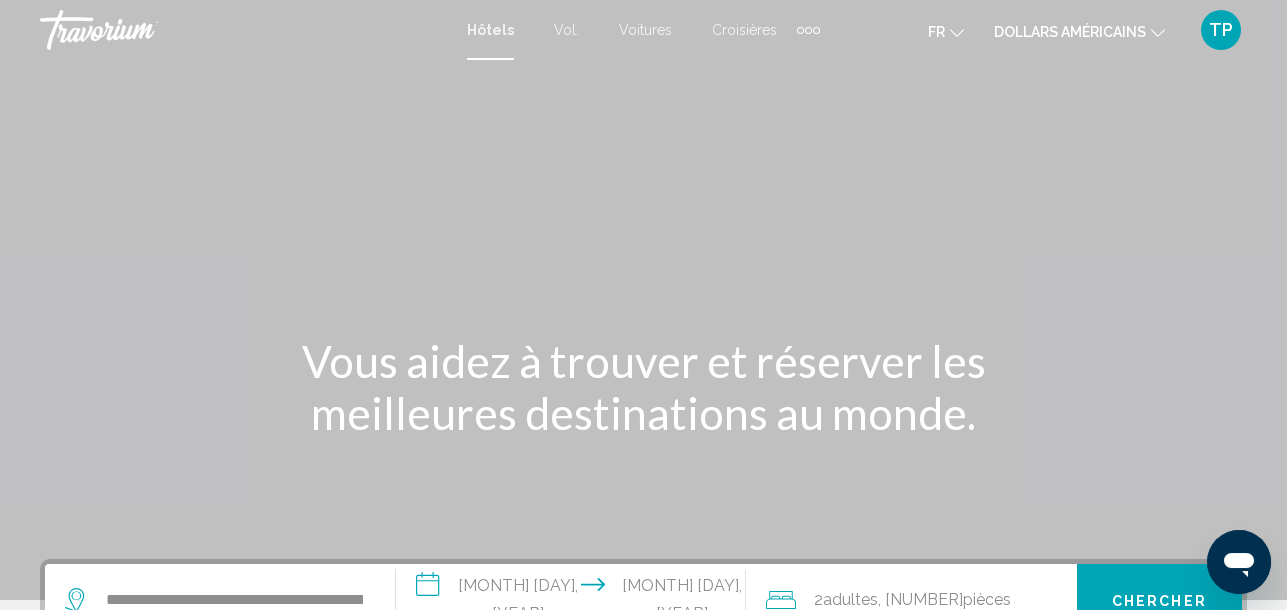 click at bounding box center (1158, 33) 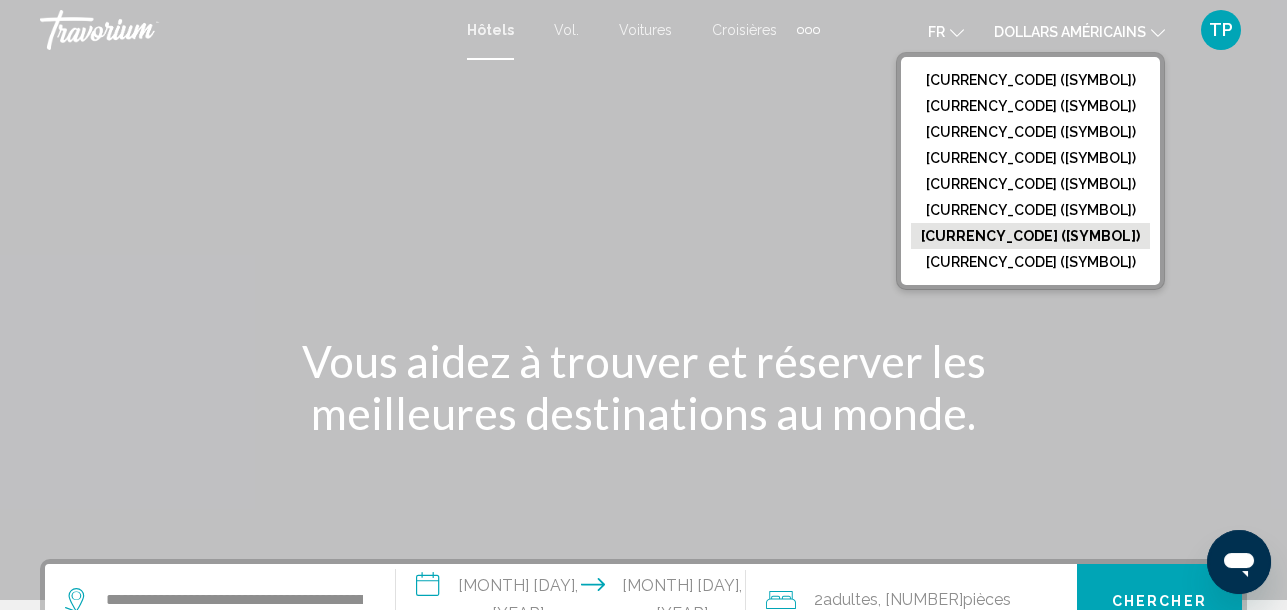 click on "[CURRENCY_CODE] ([SYMBOL])" at bounding box center [1030, 236] 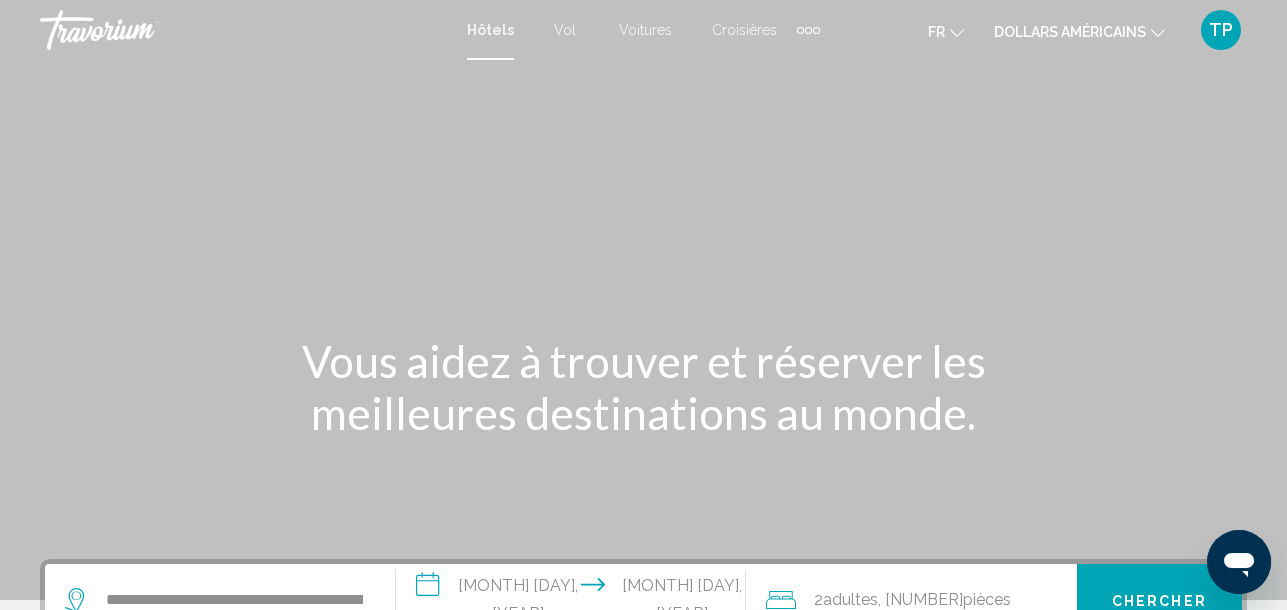 click at bounding box center (957, 33) 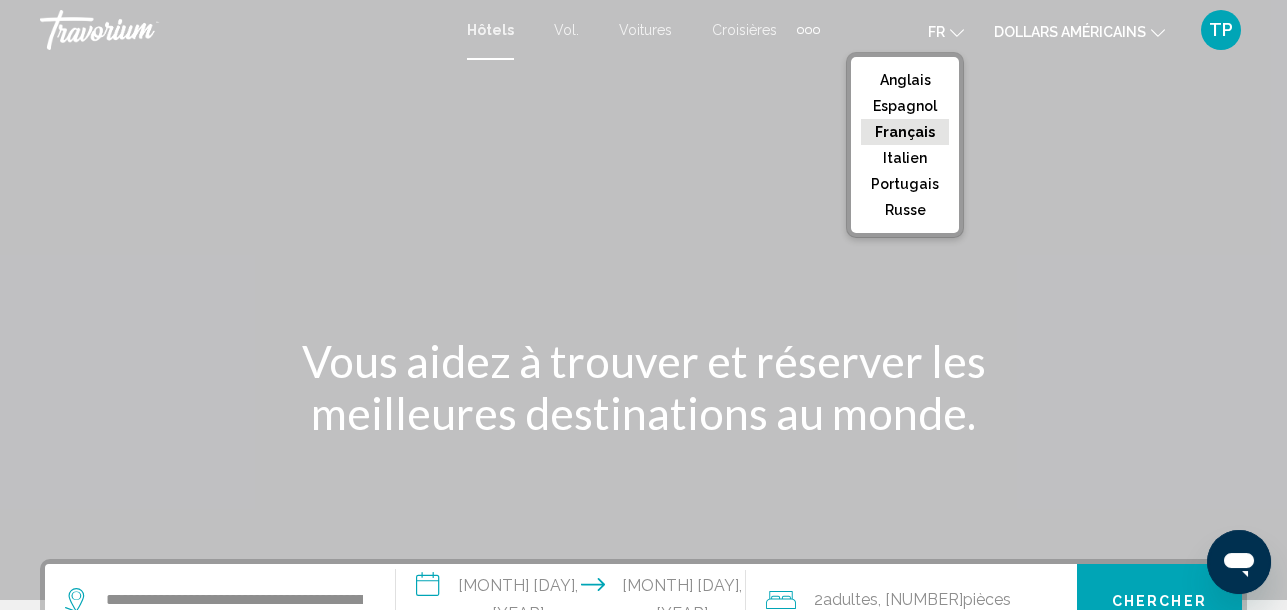 click at bounding box center [957, 33] 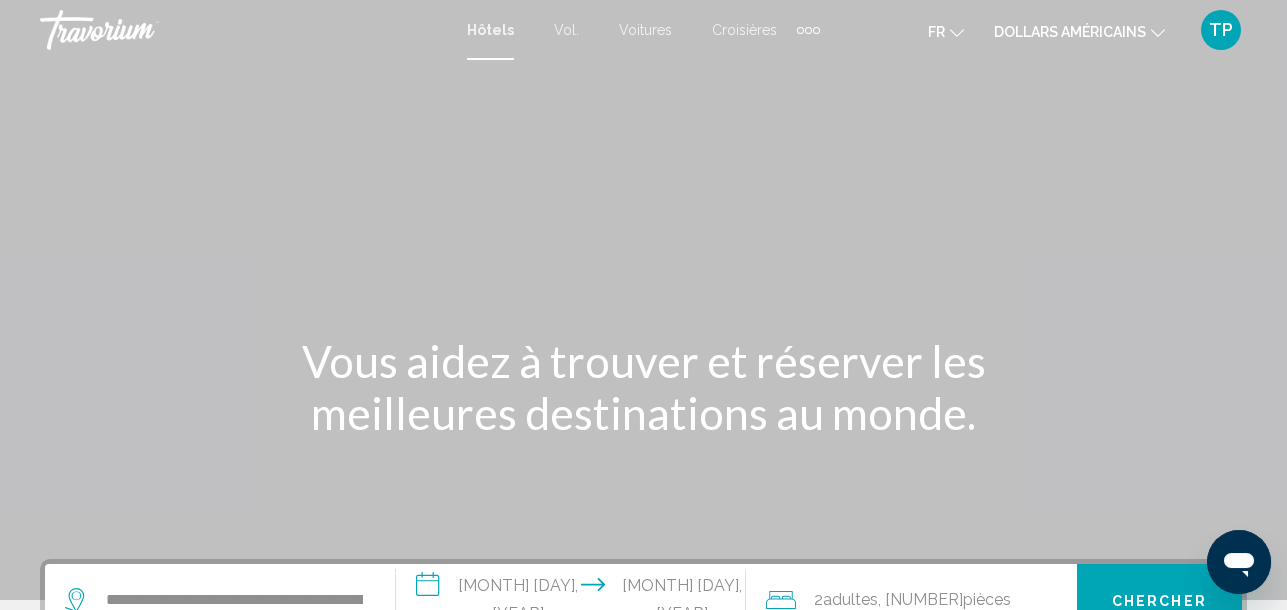 click on "Vol." at bounding box center [566, 30] 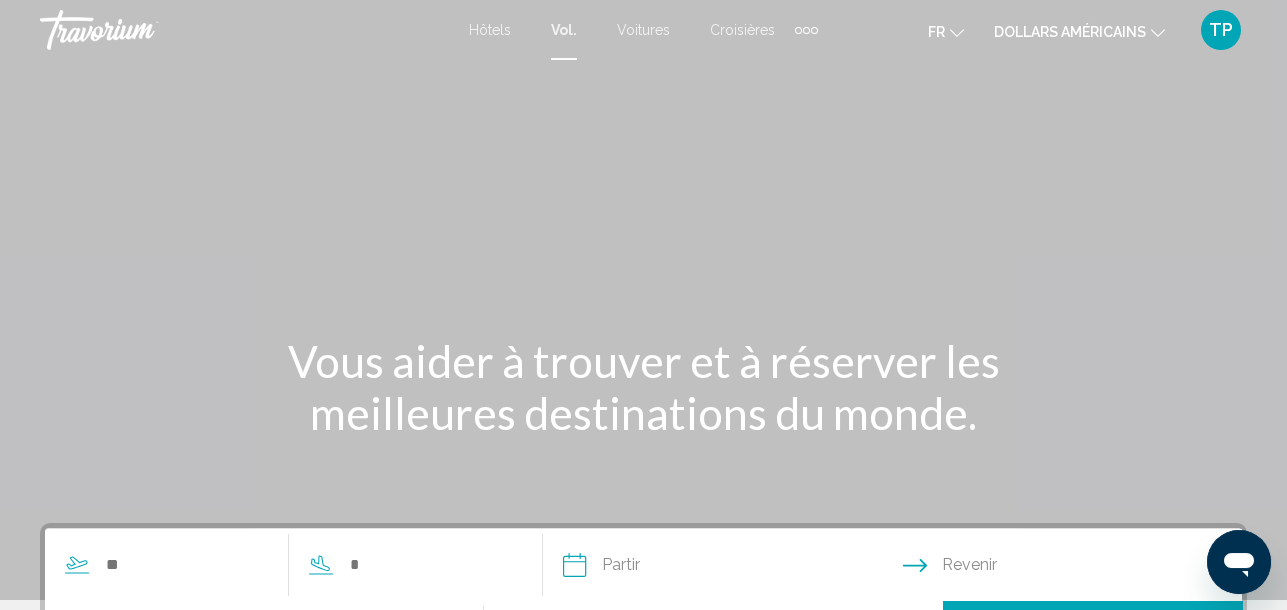 click on "Hôtels" at bounding box center (490, 30) 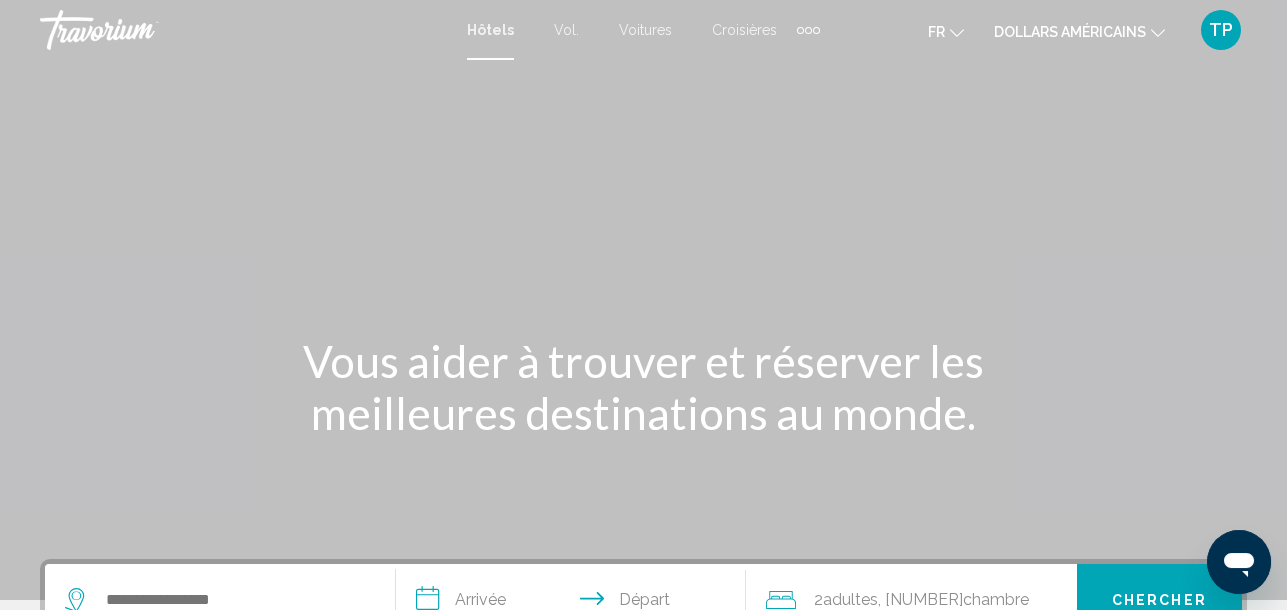 click on "Hôtels" at bounding box center (490, 30) 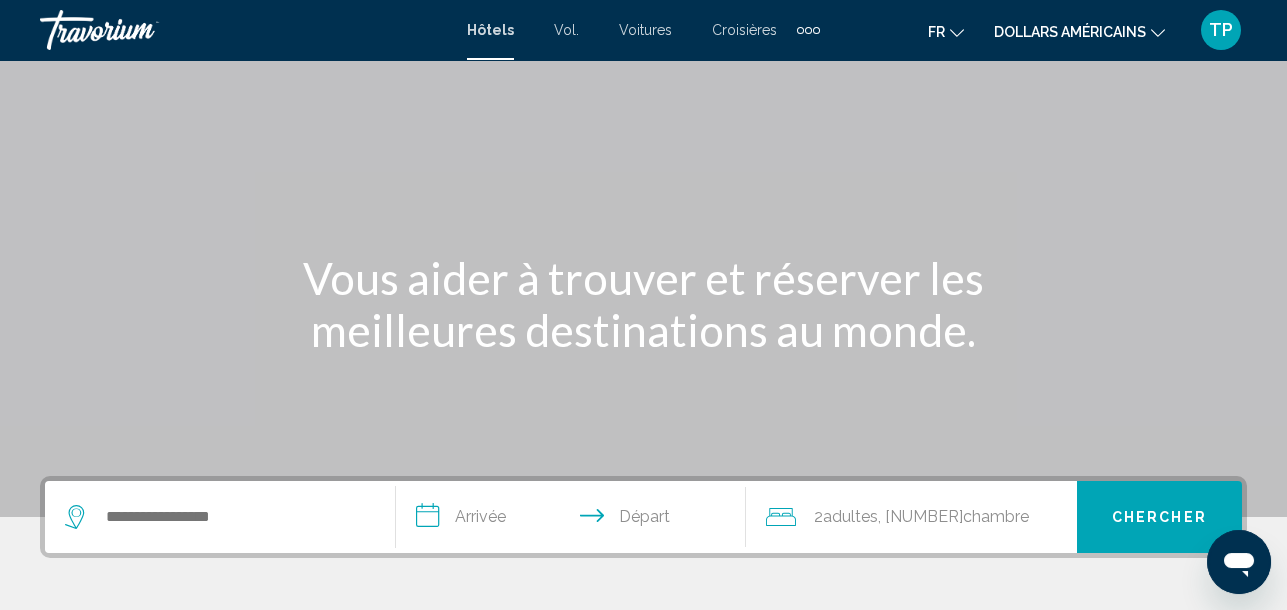 scroll, scrollTop: 400, scrollLeft: 0, axis: vertical 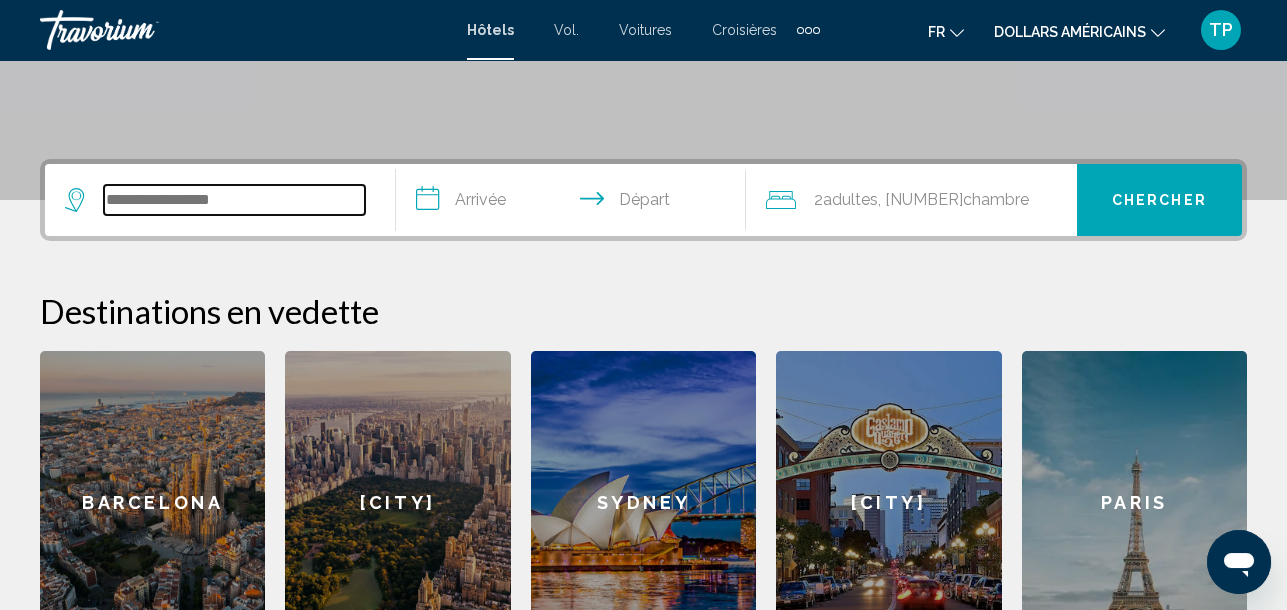 click at bounding box center [234, 200] 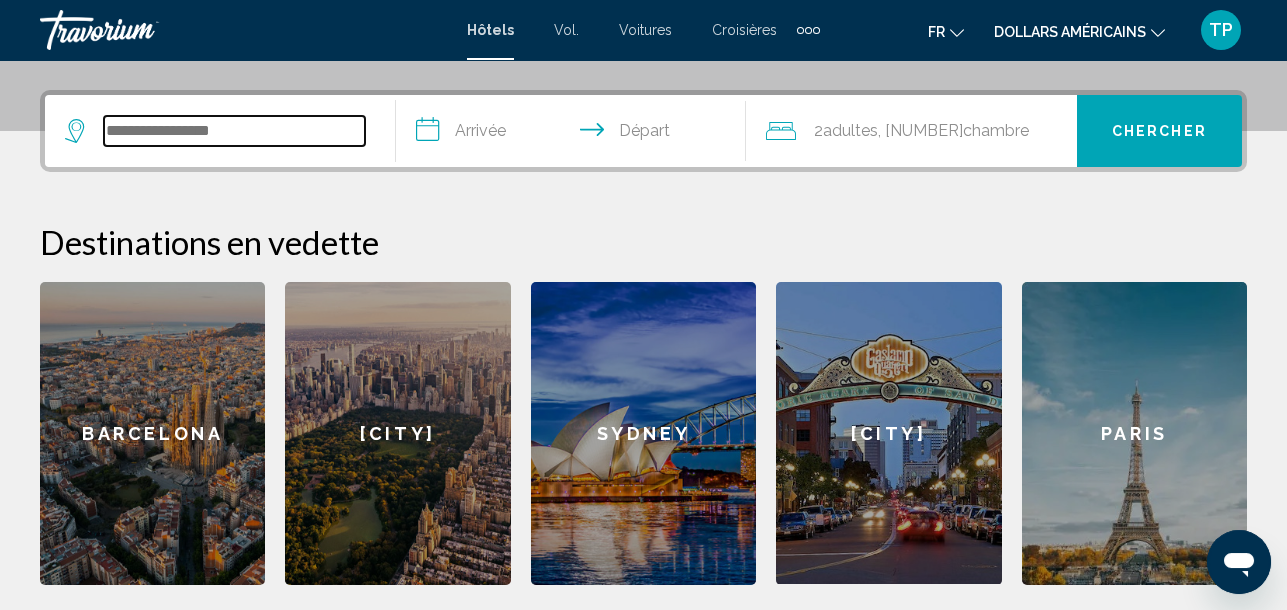 scroll, scrollTop: 493, scrollLeft: 0, axis: vertical 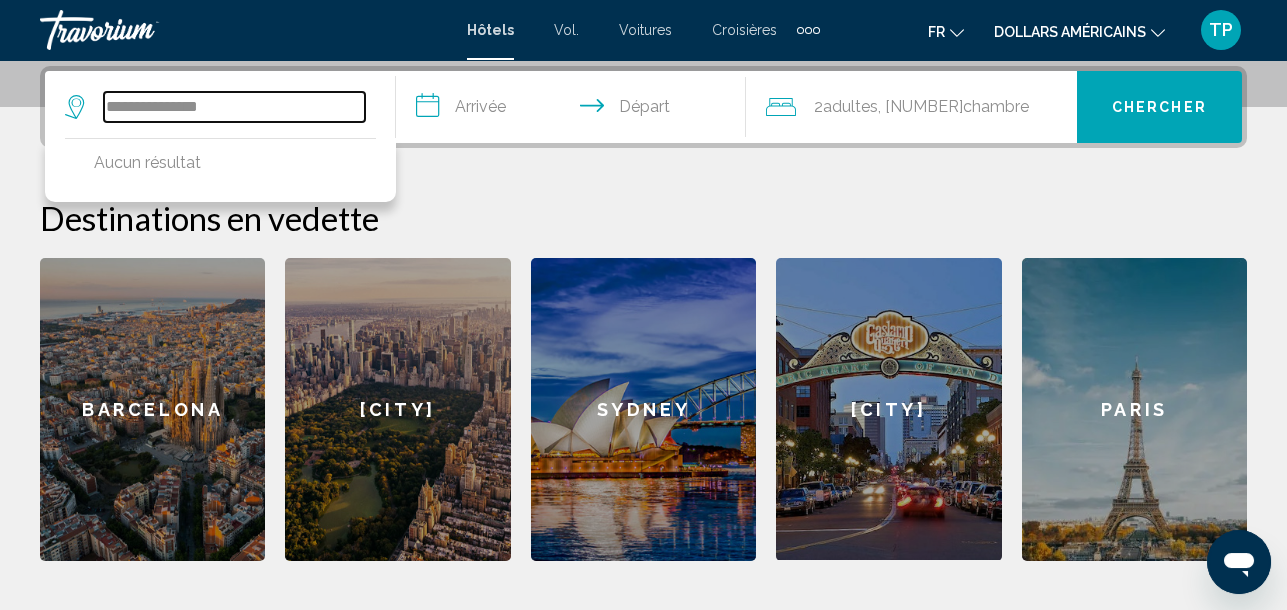 click on "**********" at bounding box center (234, 107) 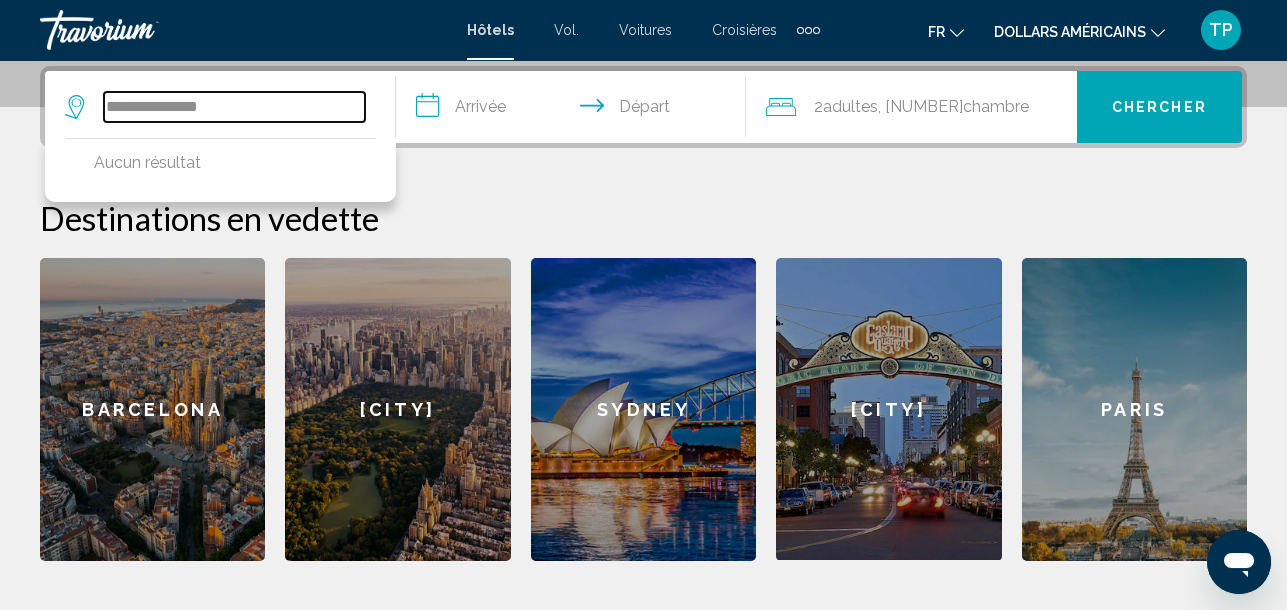 click on "**********" at bounding box center [234, 107] 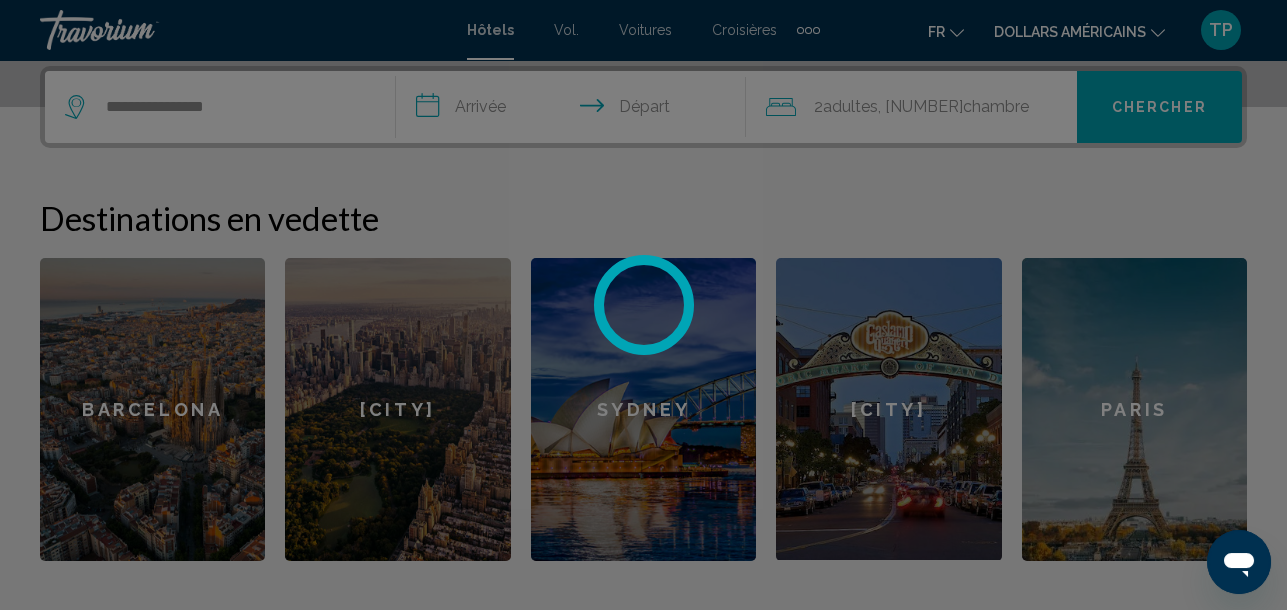 click at bounding box center [643, 305] 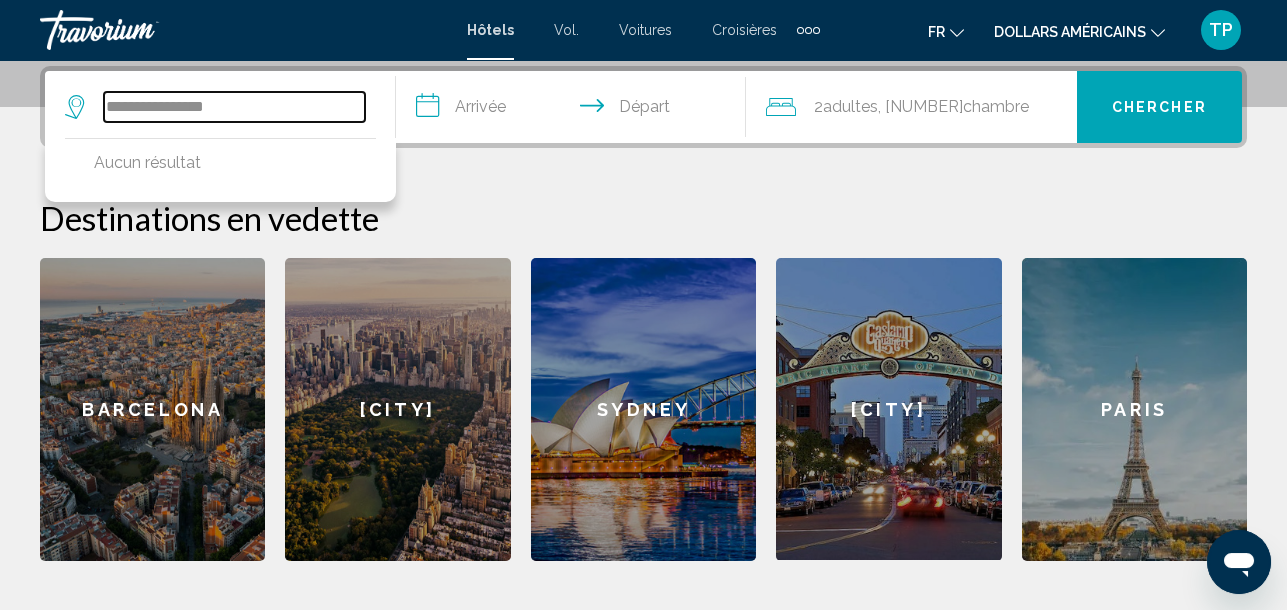 click on "**********" at bounding box center (234, 107) 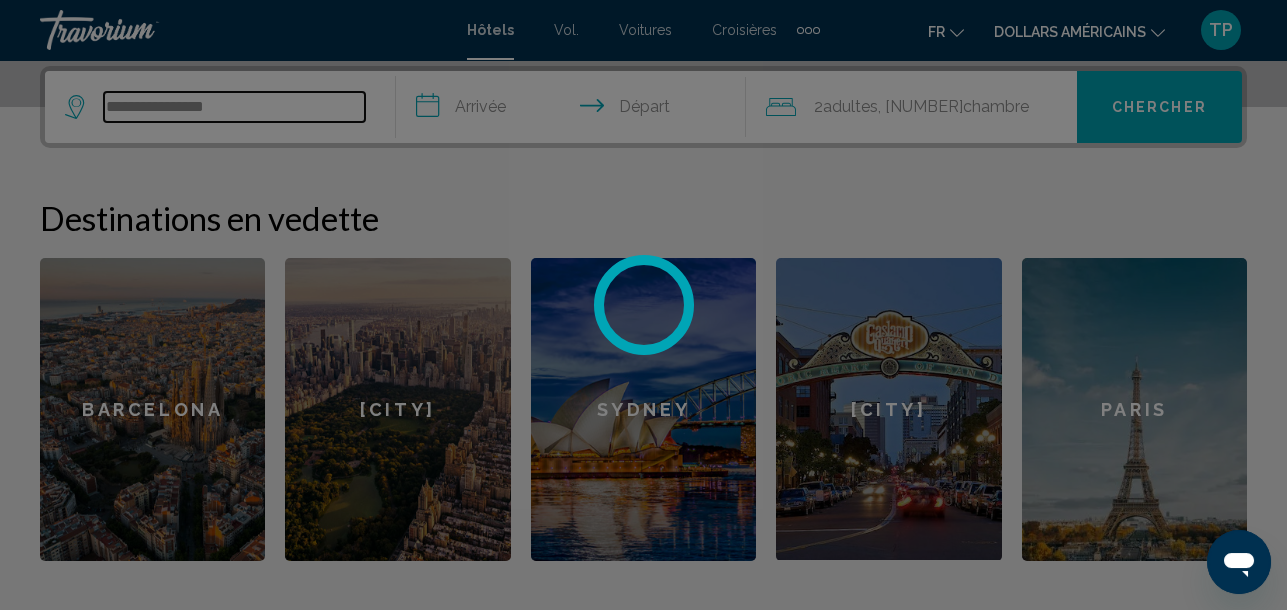 type on "**********" 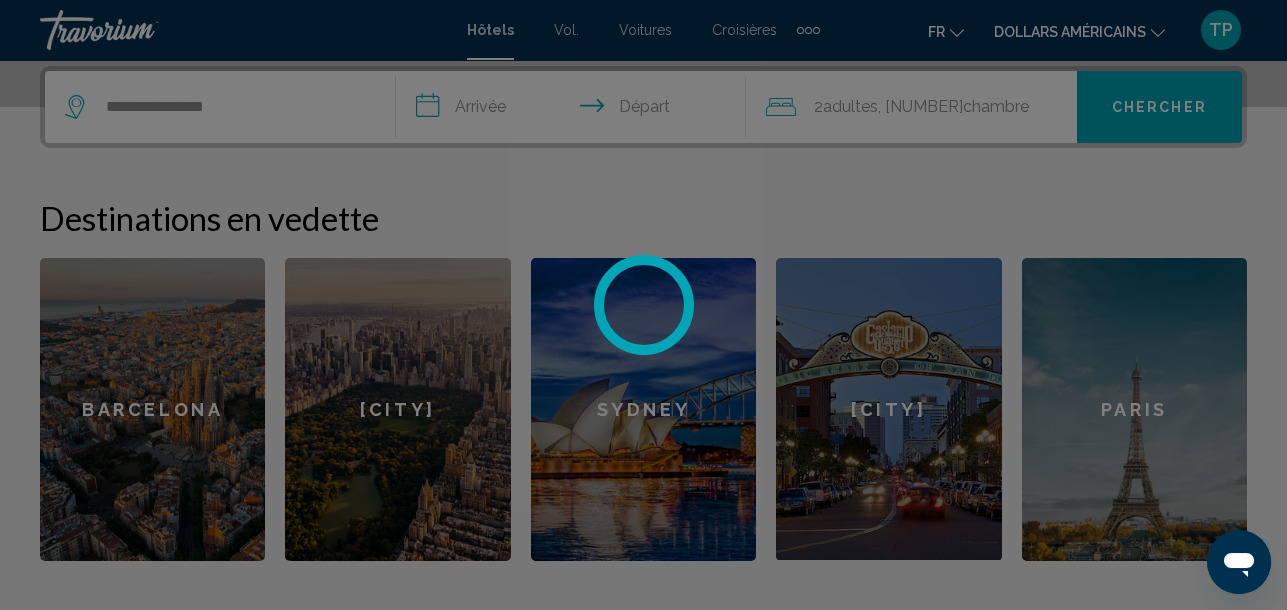 click at bounding box center (643, 305) 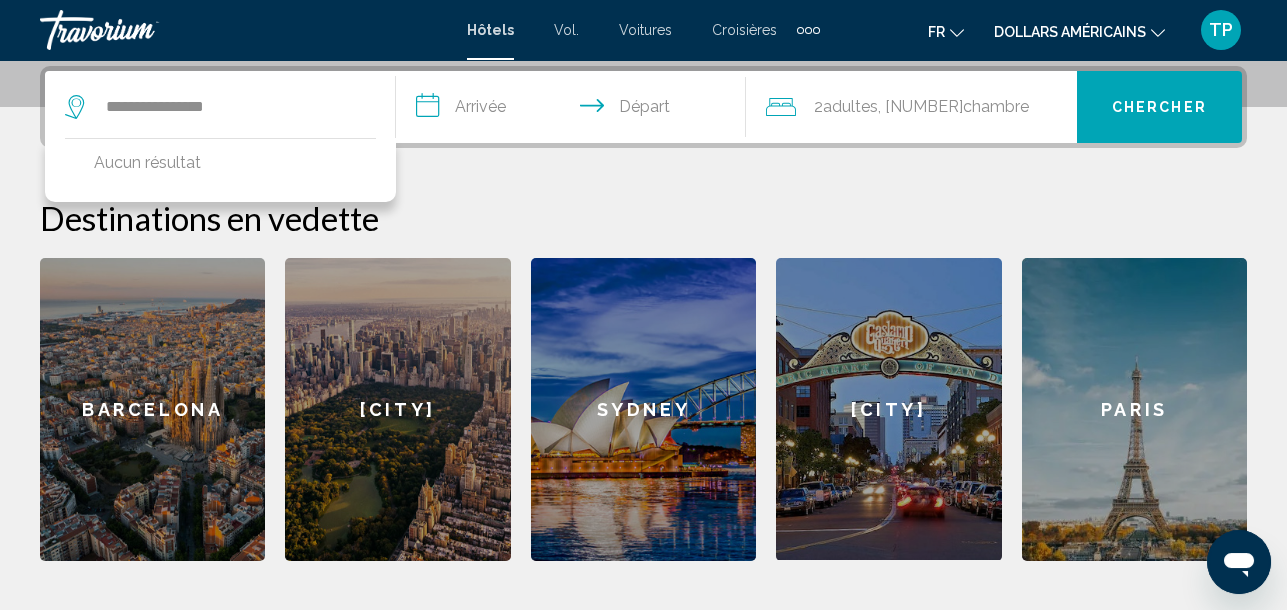 click on "**********" at bounding box center [575, 110] 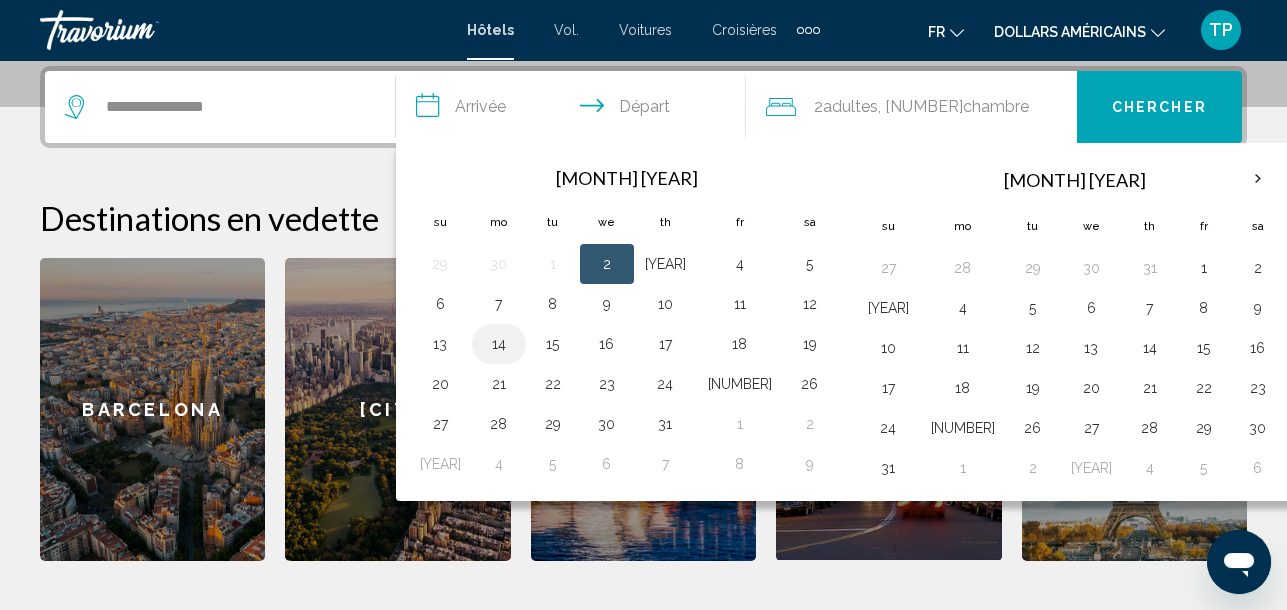 drag, startPoint x: 484, startPoint y: 346, endPoint x: 519, endPoint y: 339, distance: 35.69314 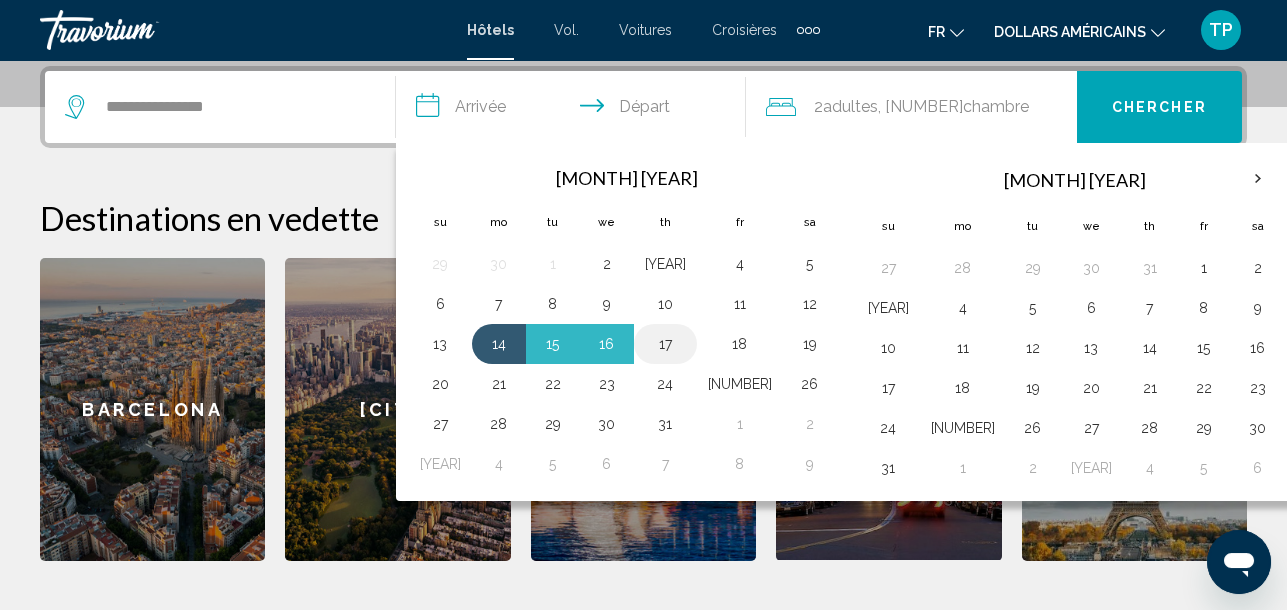 click on "17" at bounding box center [665, 344] 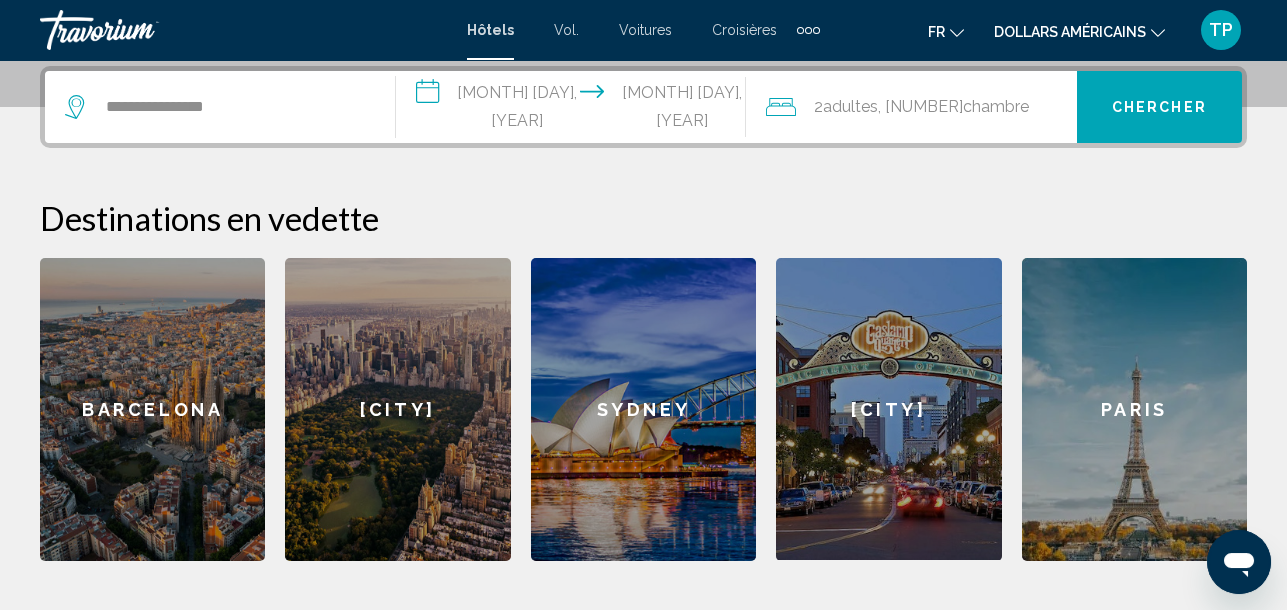 click on "Chambre" at bounding box center (996, 106) 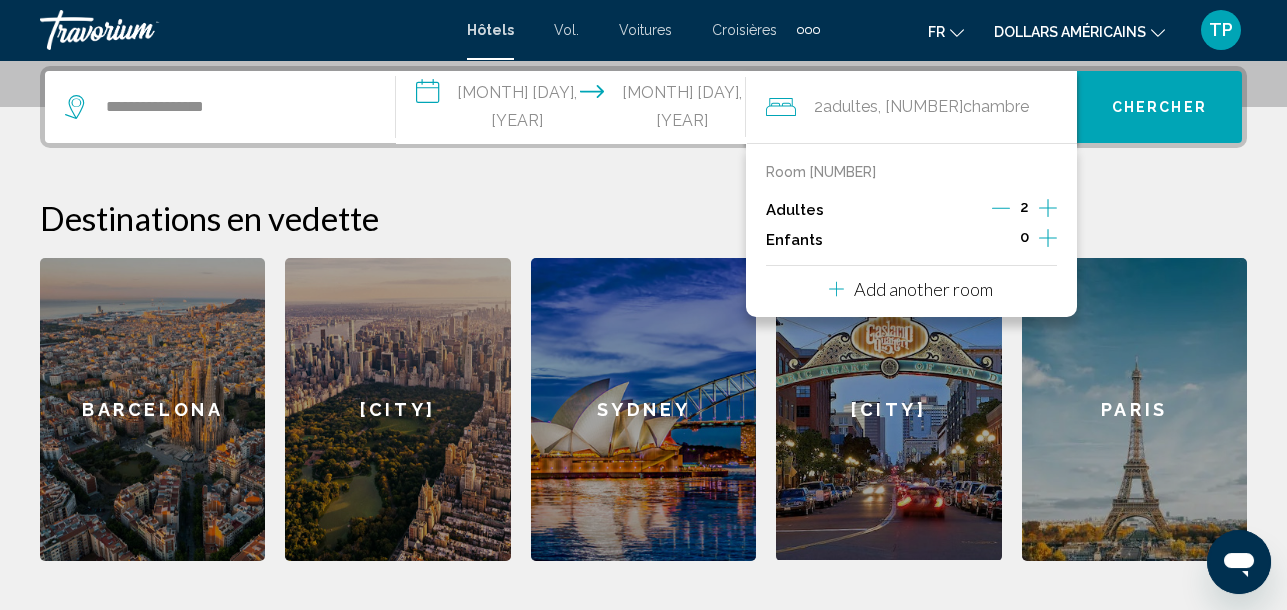 click on "Add another room" at bounding box center (911, 289) 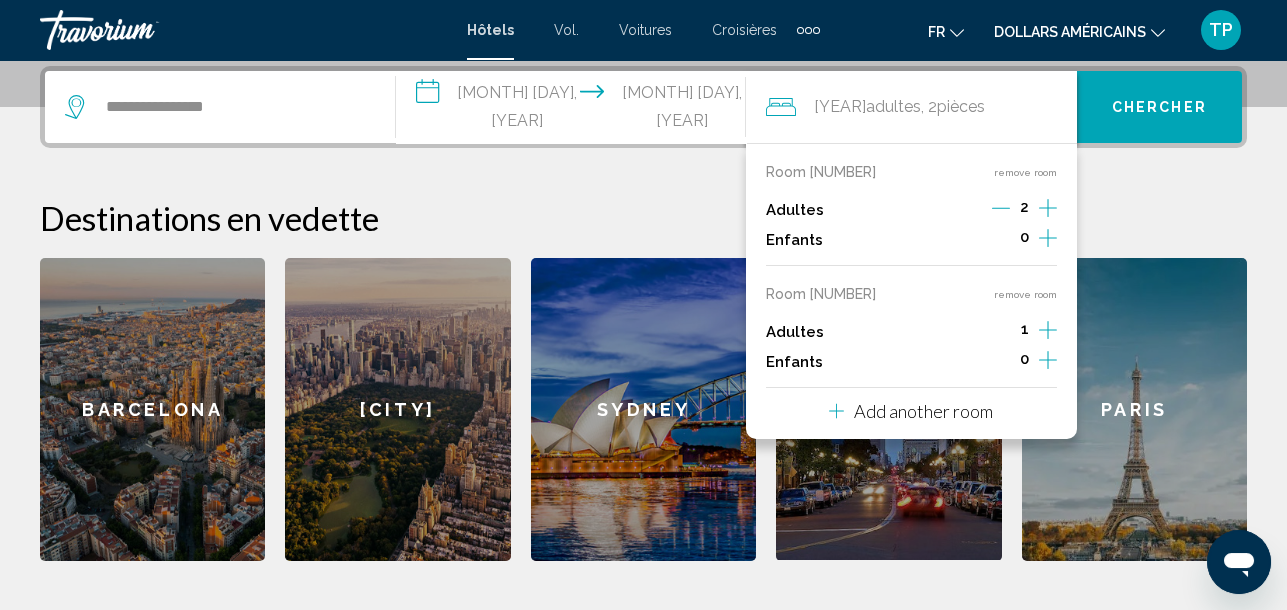 click on "Chercher" at bounding box center (1159, 108) 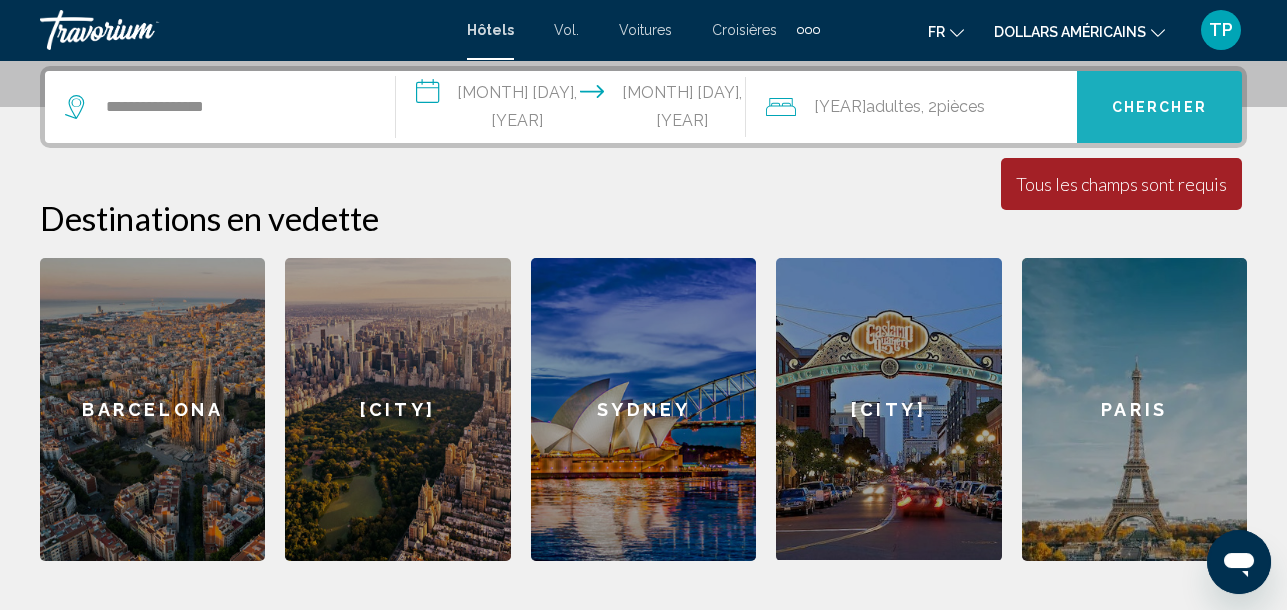 click on "Chercher" at bounding box center (1159, 108) 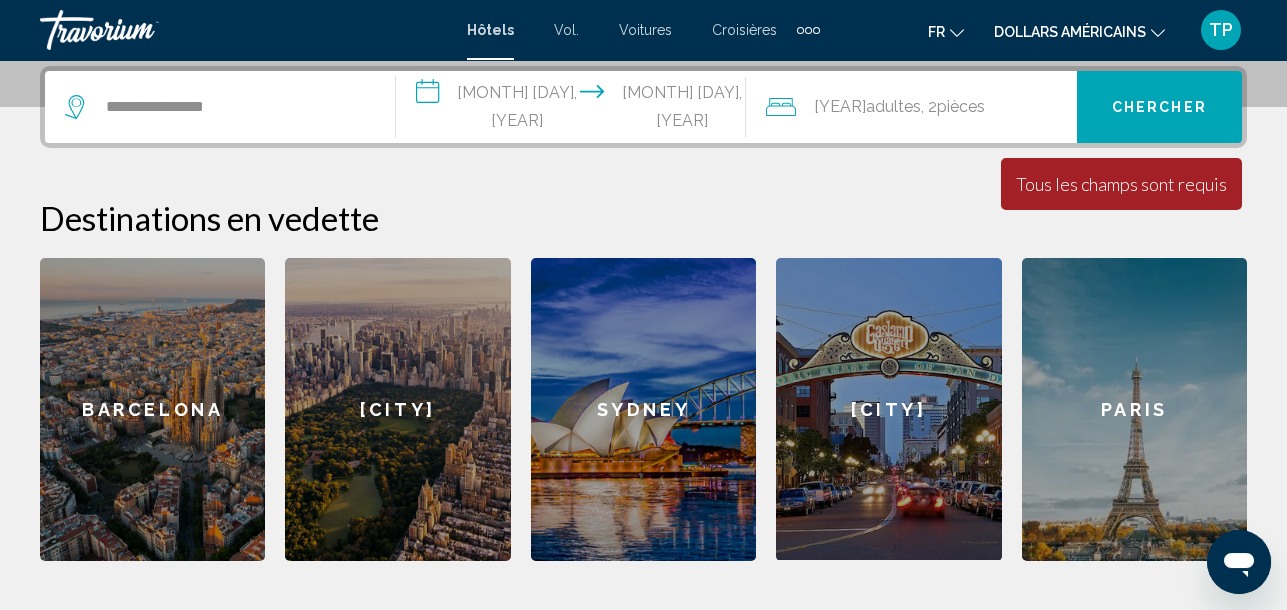click on "Chercher" at bounding box center (1159, 108) 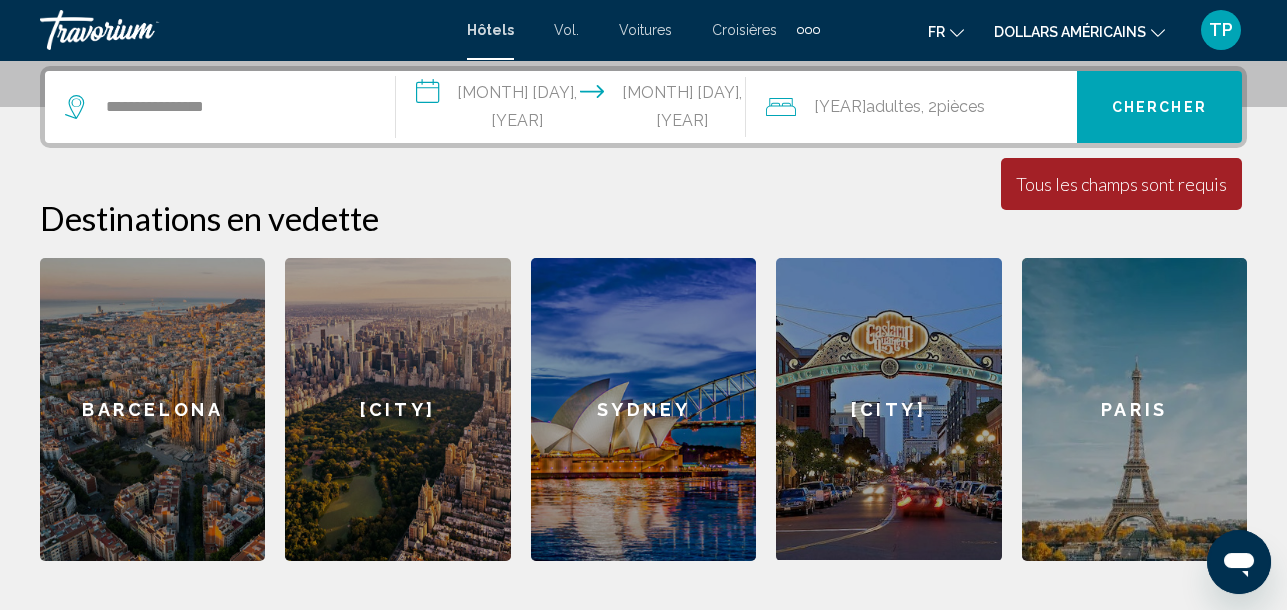 click on "Paris" at bounding box center [1134, 409] 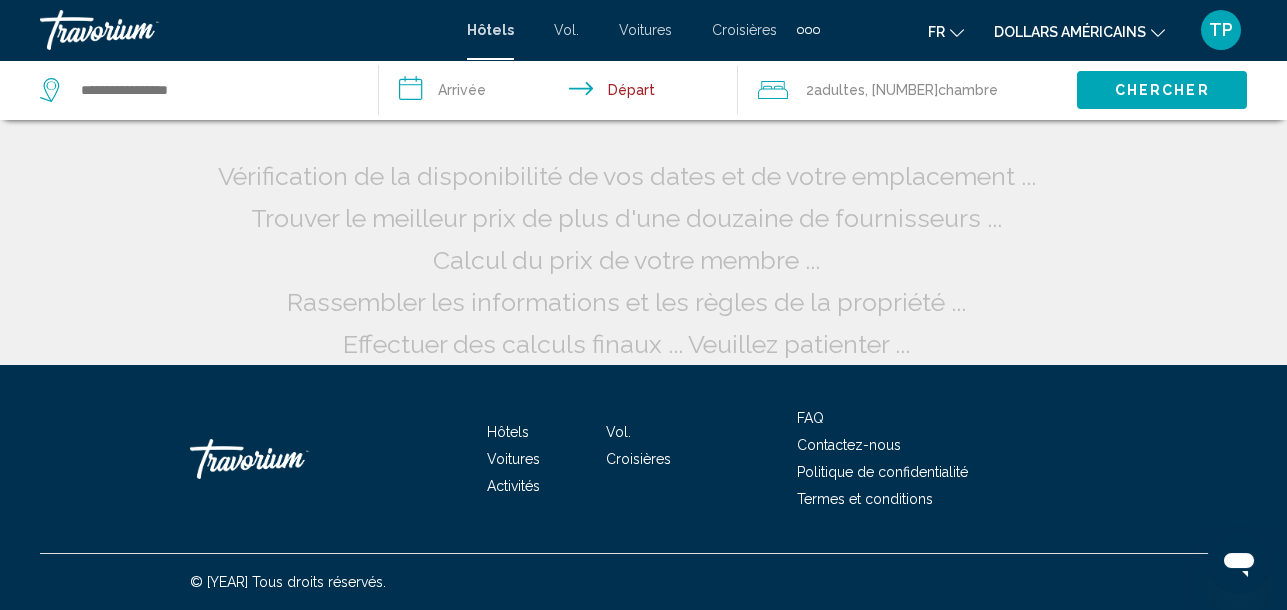 scroll, scrollTop: 0, scrollLeft: 0, axis: both 